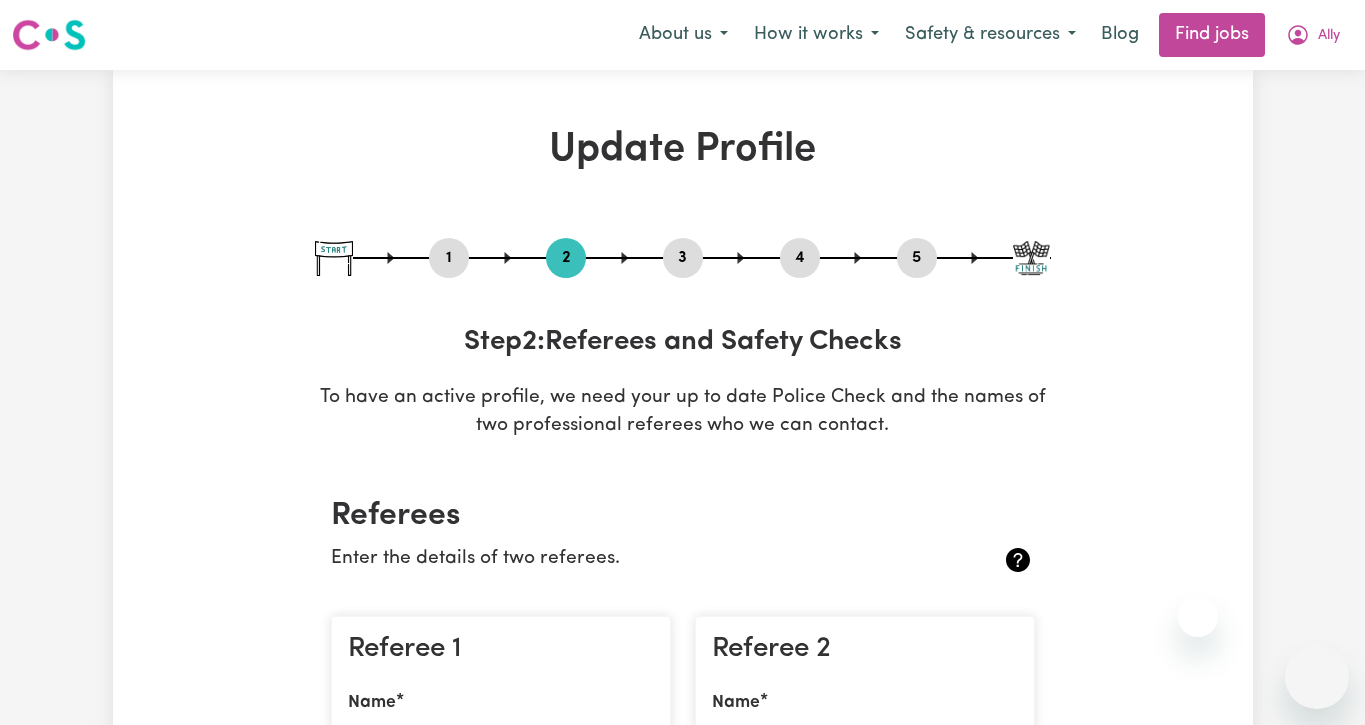 scroll, scrollTop: 3140, scrollLeft: 0, axis: vertical 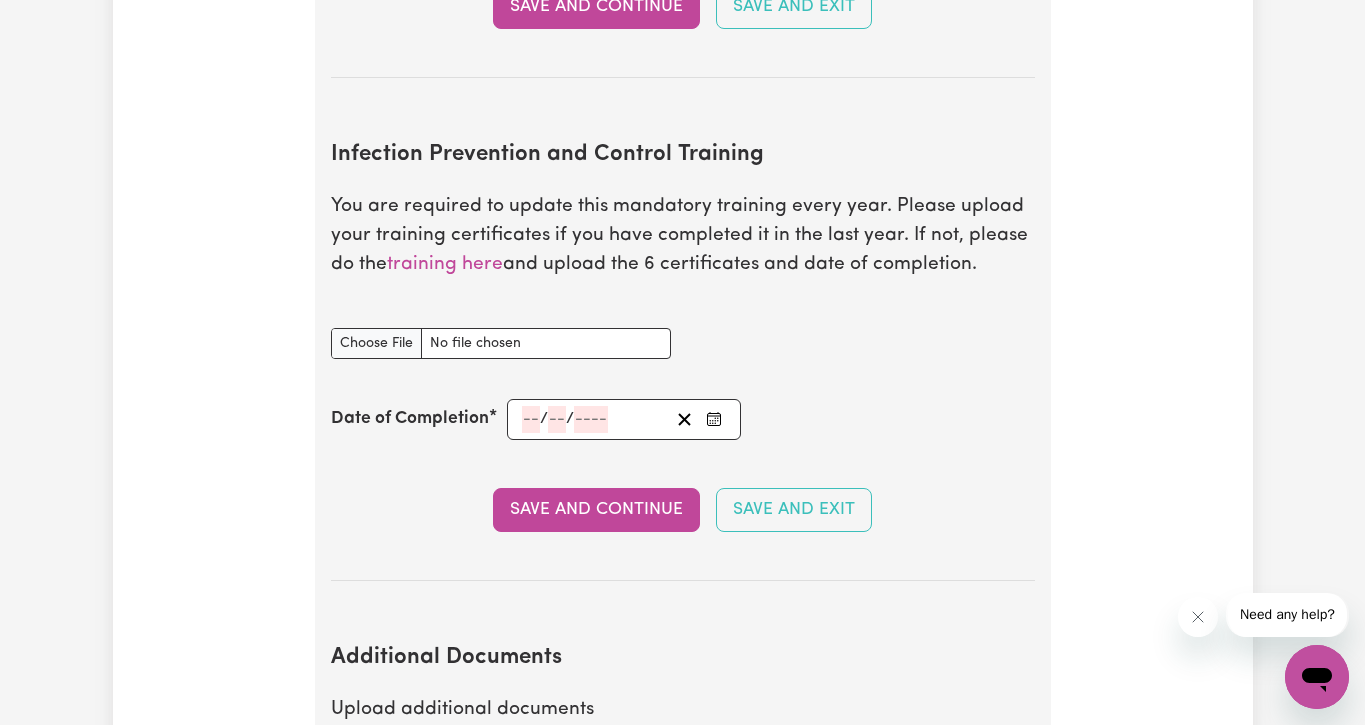 type on "C:\fakepath\Infection.pdf" 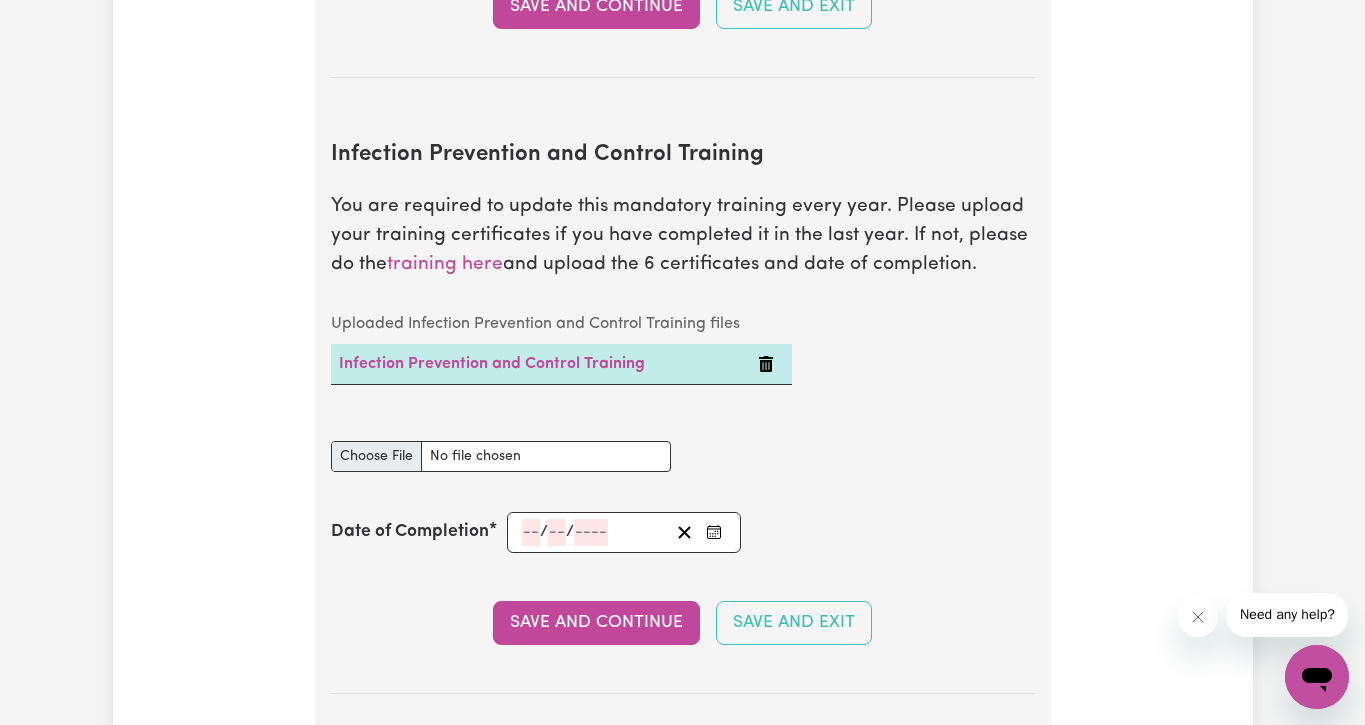 click on "Infection Prevention and Control Training  document" at bounding box center [501, 456] 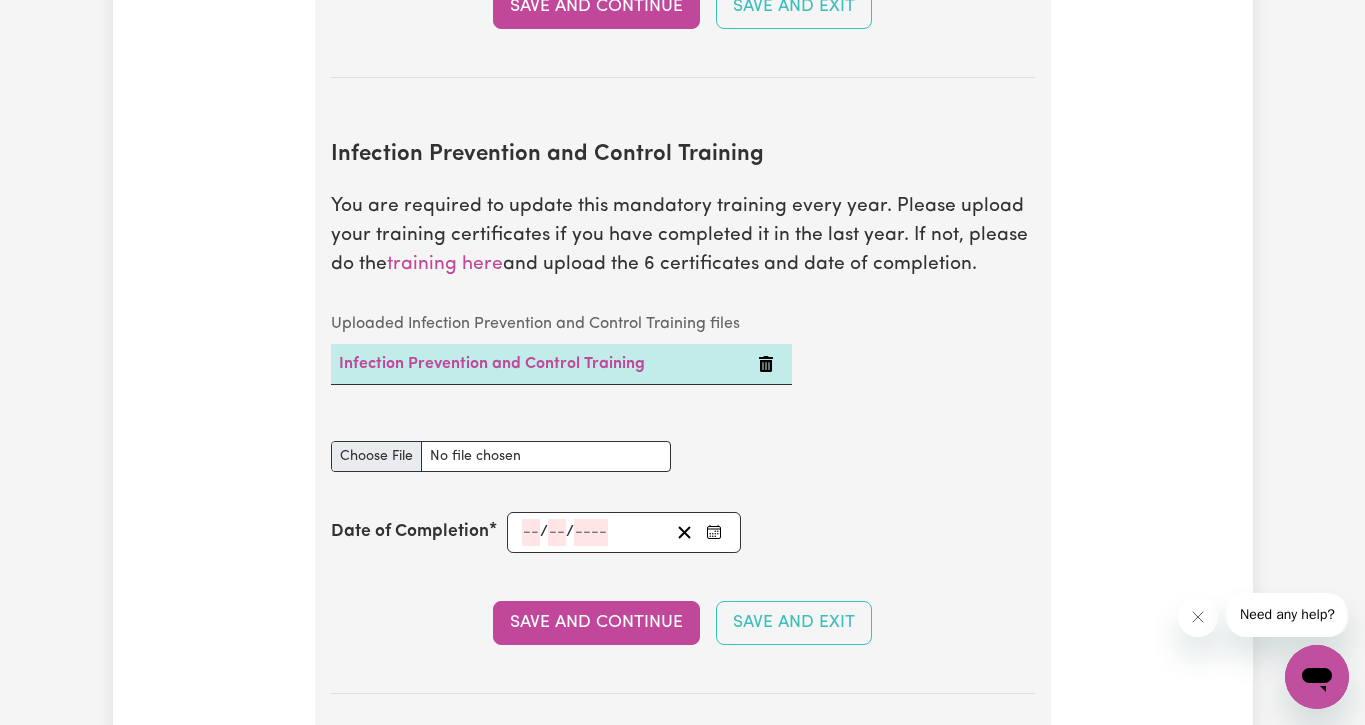 type on "C:\fakepath\Outbreak.pdf" 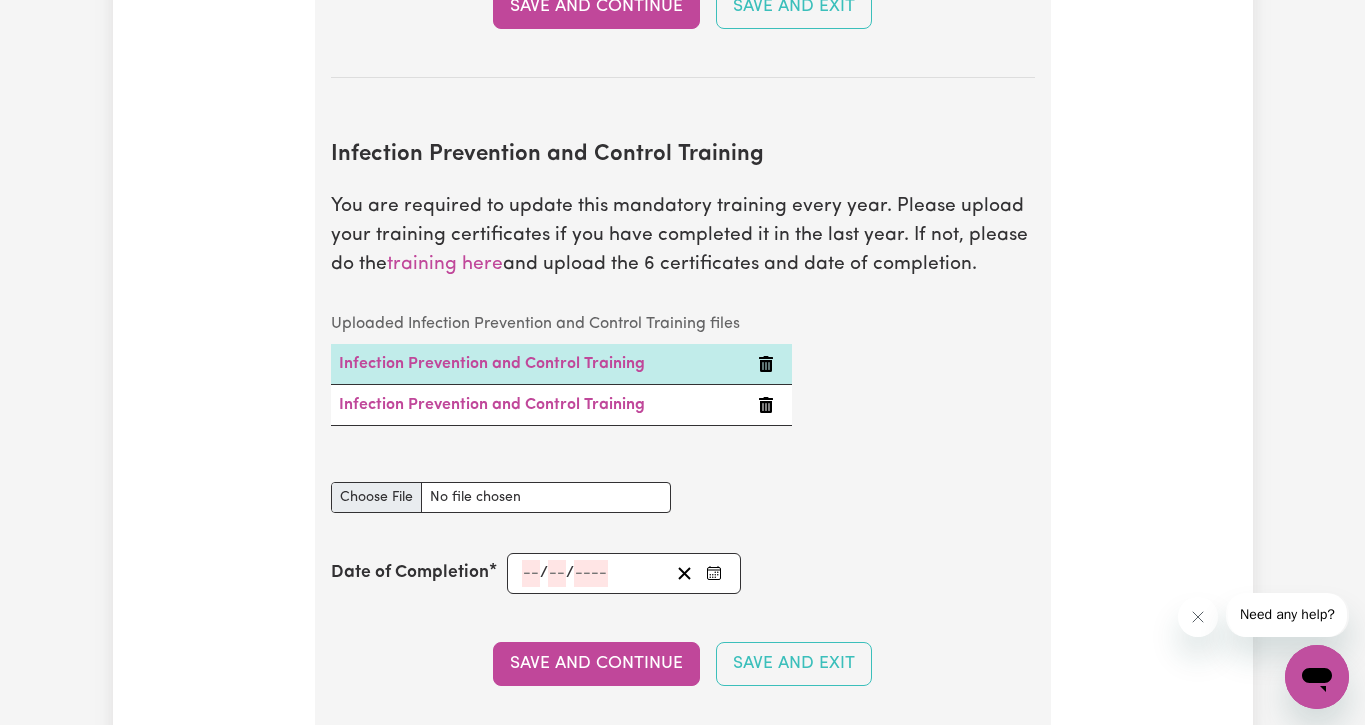 click on "Infection Prevention and Control Training  document" at bounding box center [501, 497] 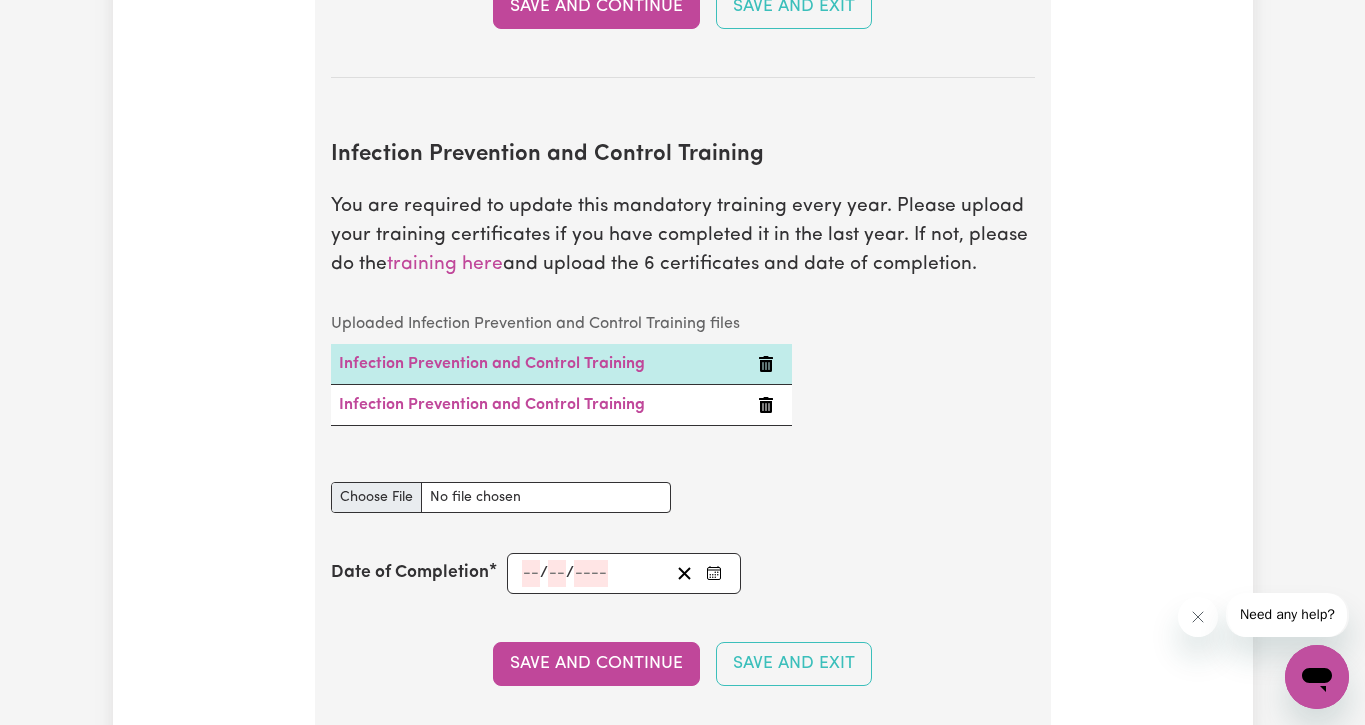 type on "C:\fakepath\Waste.pdf" 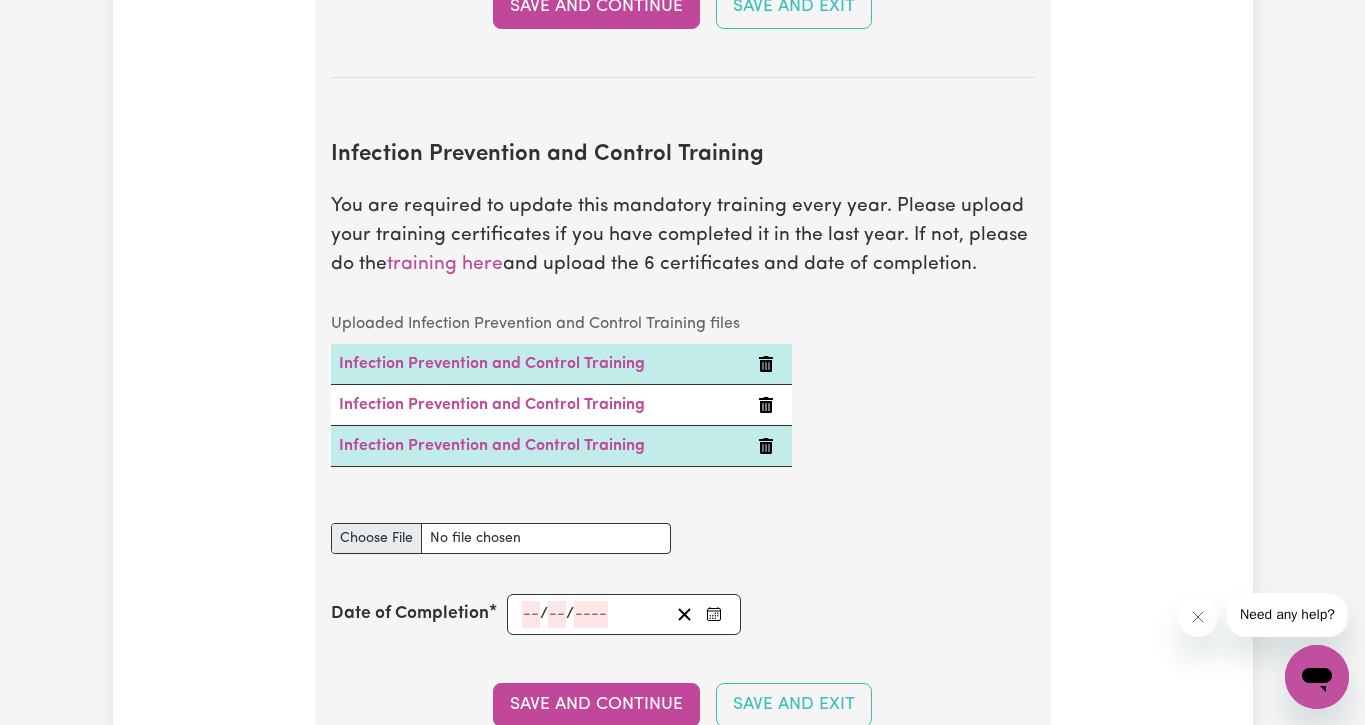 click on "Infection Prevention and Control Training  document" at bounding box center (501, 538) 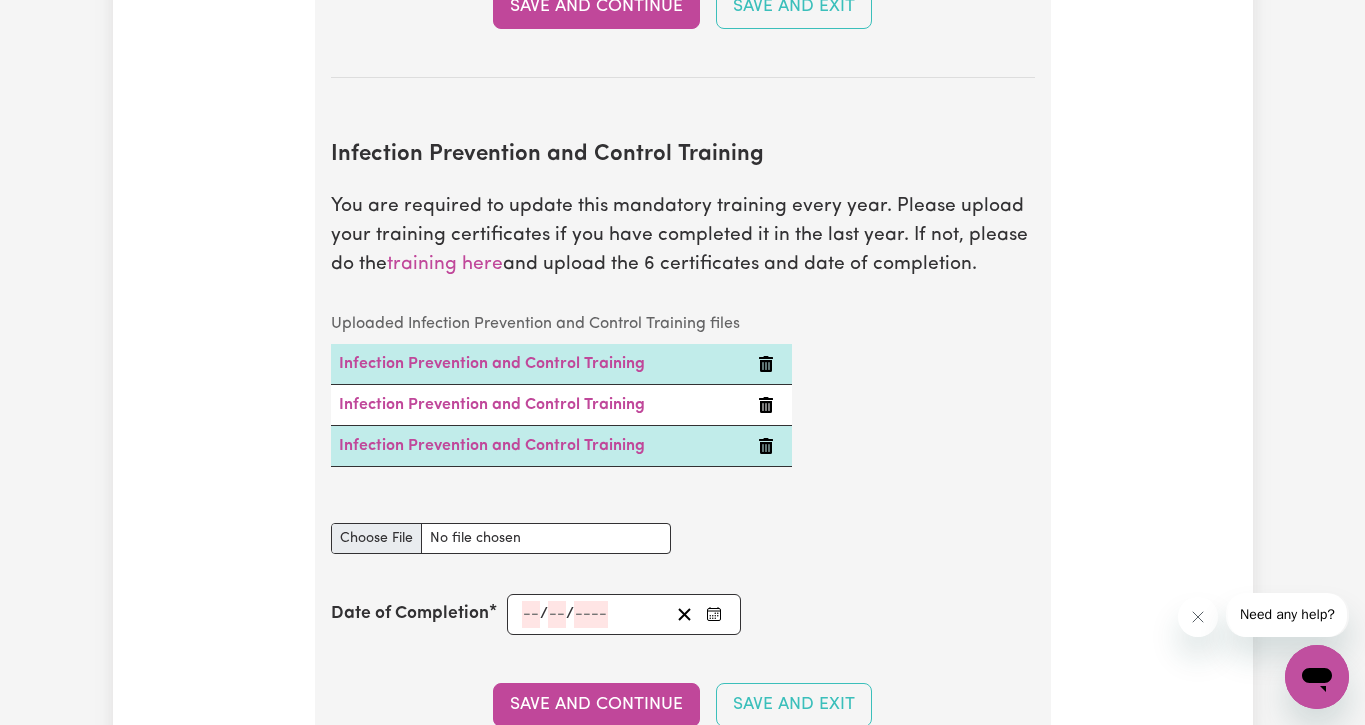 type on "C:\fakepath\Cleaning.pdf" 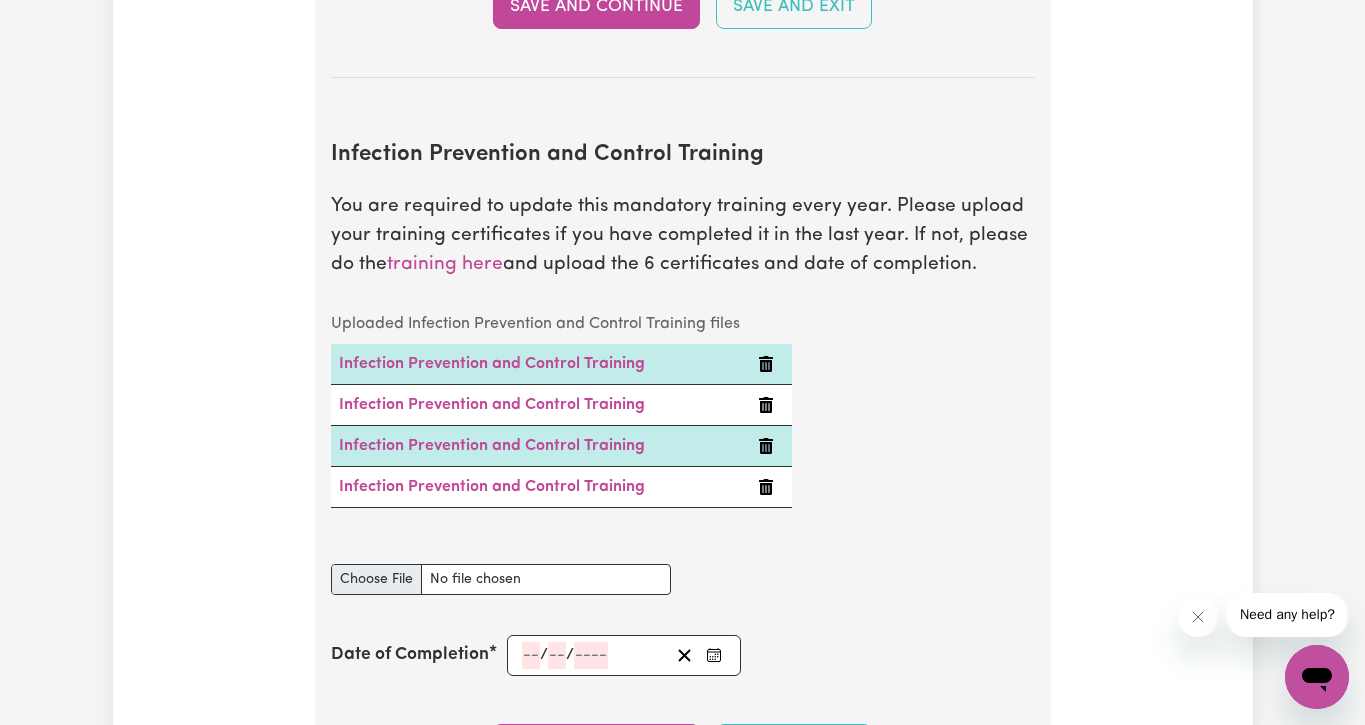 click on "Infection Prevention and Control Training  document" at bounding box center (501, 579) 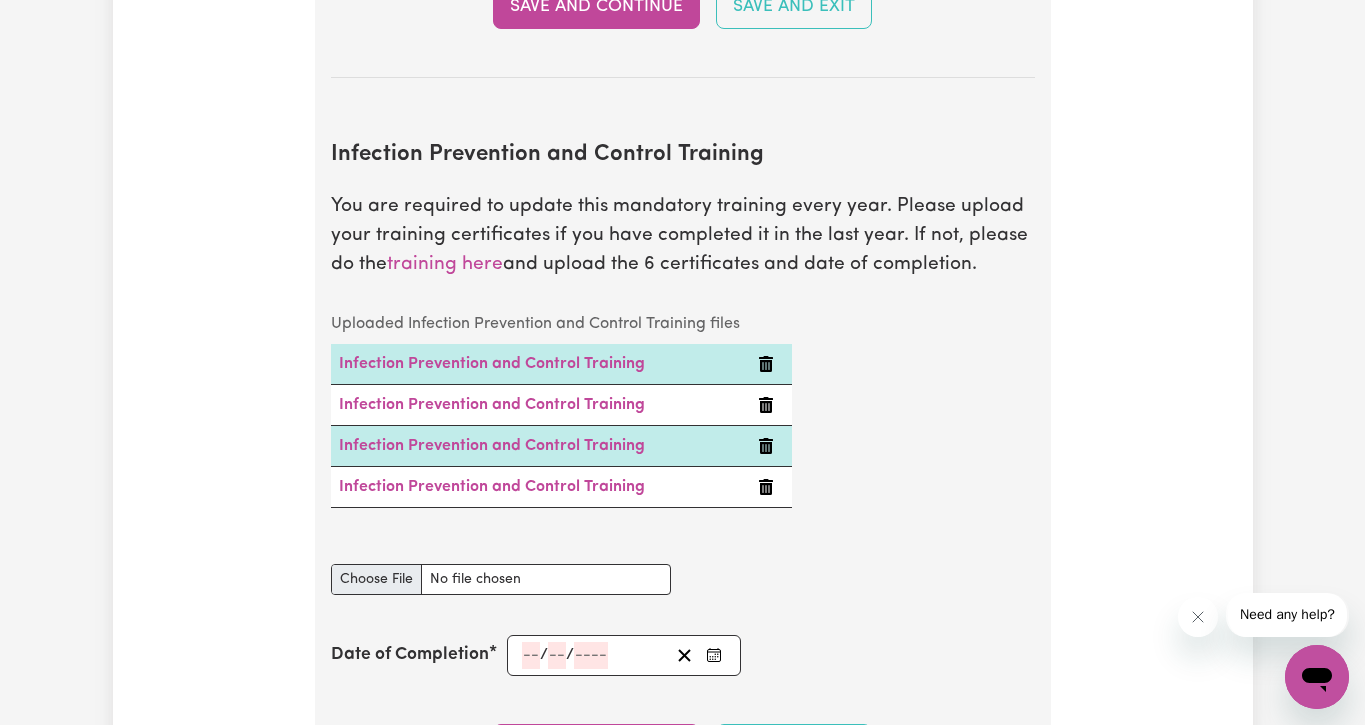 type on "C:\fakepath\PPE.pdf" 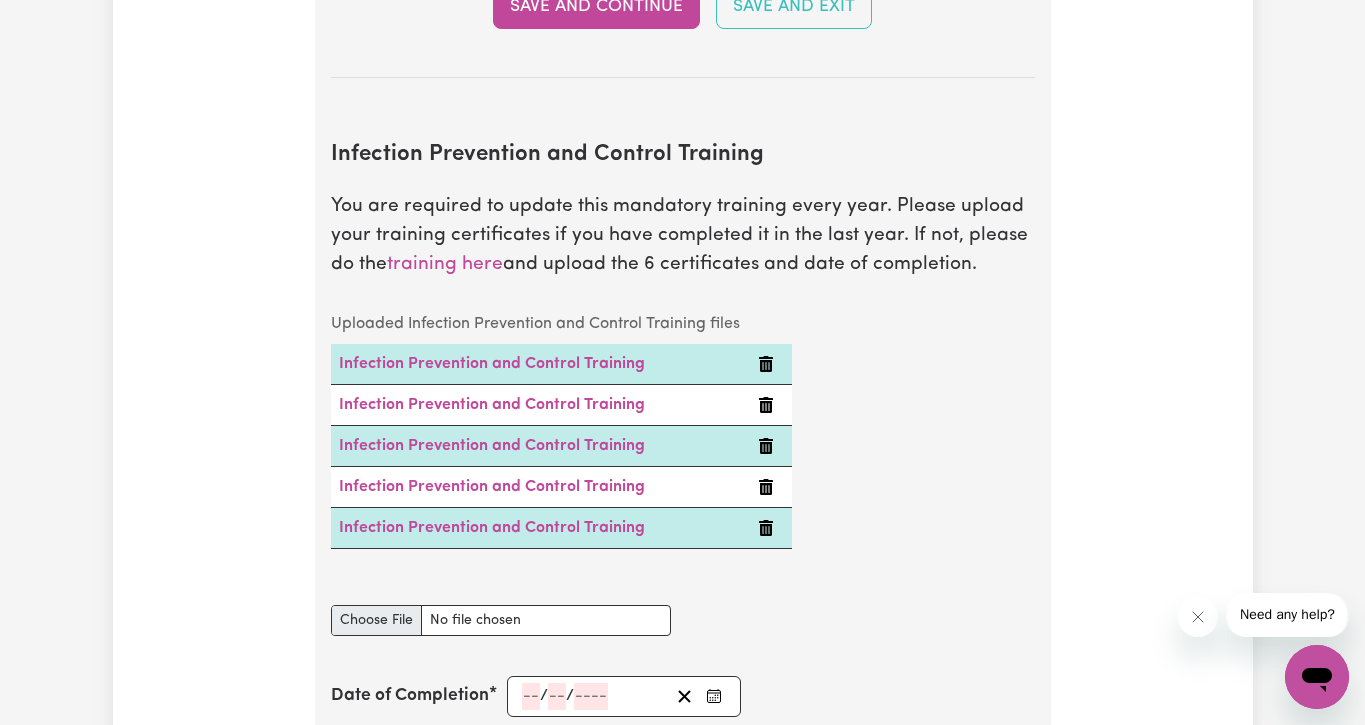click on "Infection Prevention and Control Training  document" at bounding box center [501, 620] 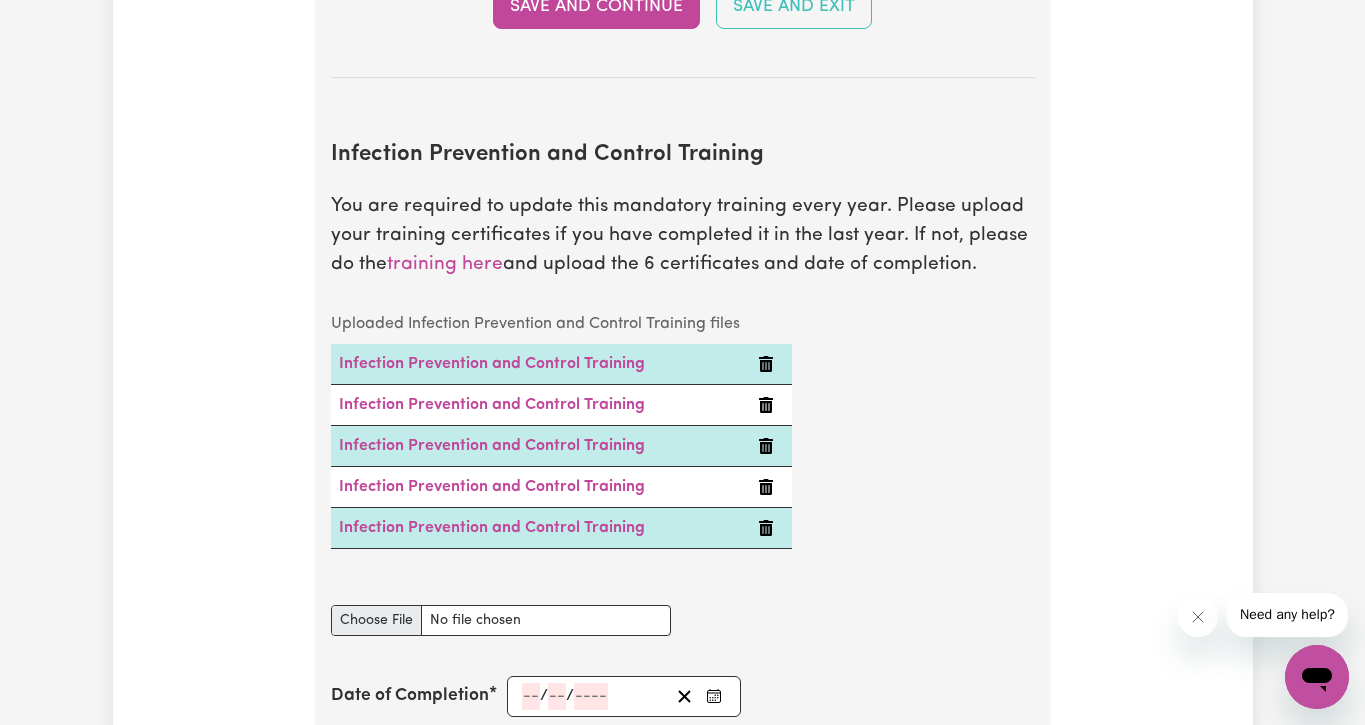 type on "C:\fakepath\HandHygiene.pdf" 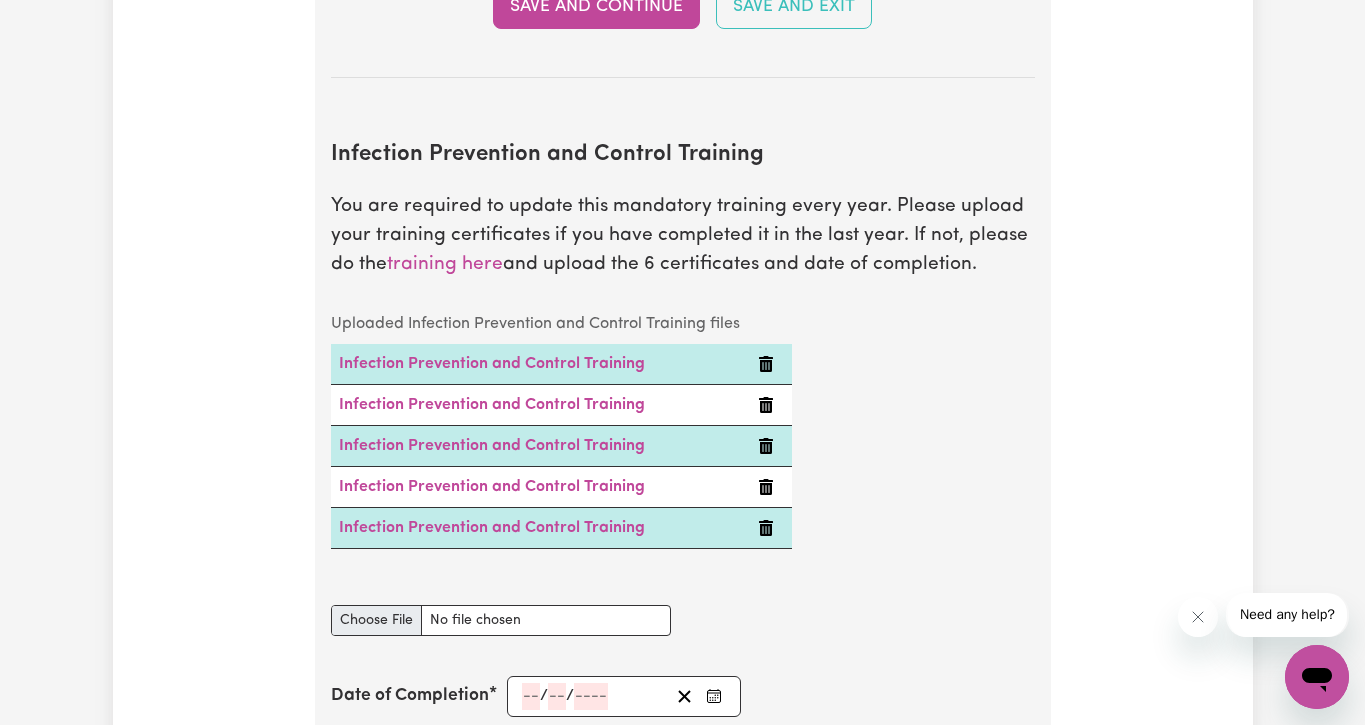 type 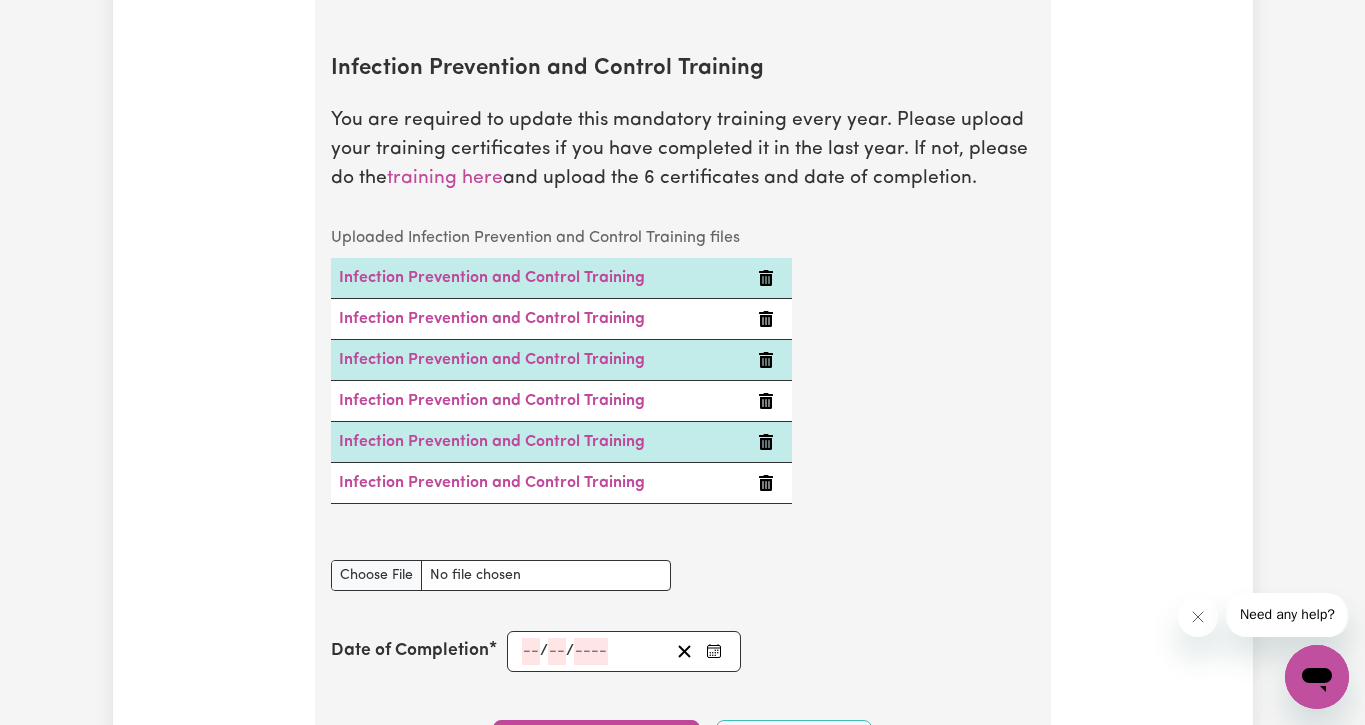 scroll, scrollTop: 3277, scrollLeft: 0, axis: vertical 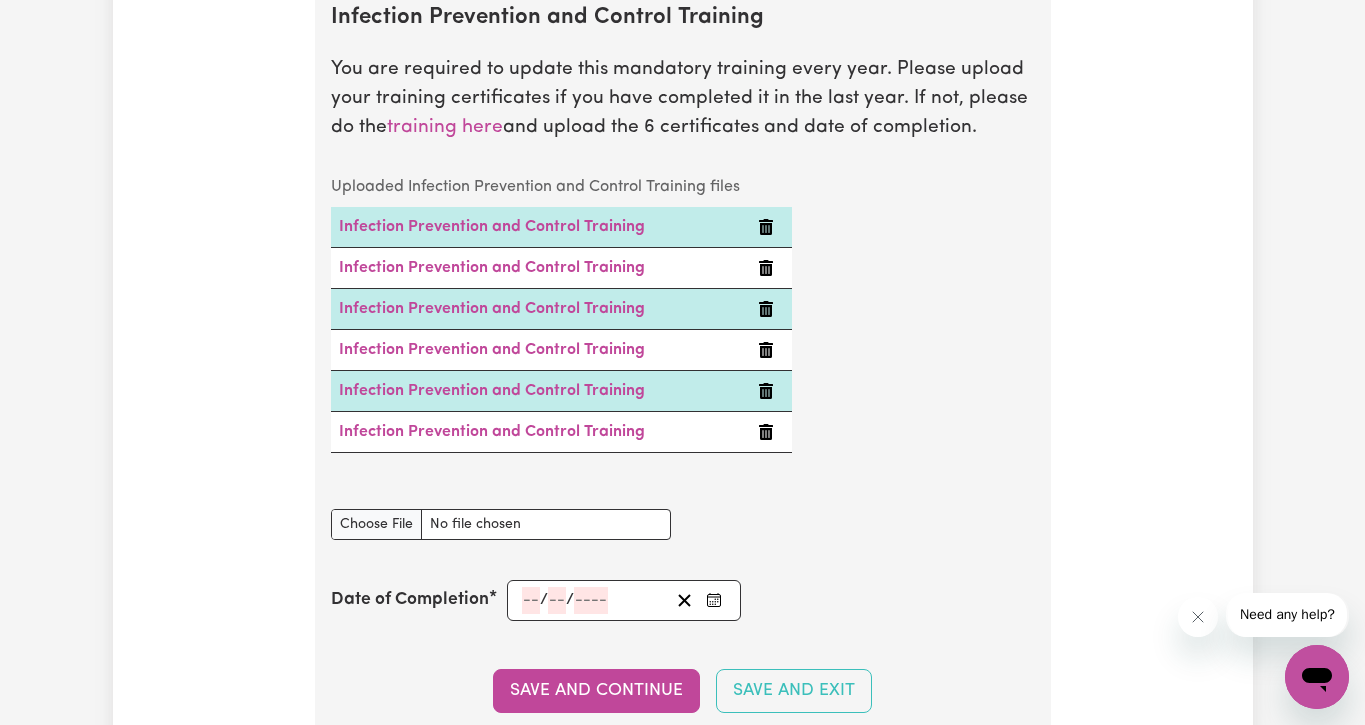 click 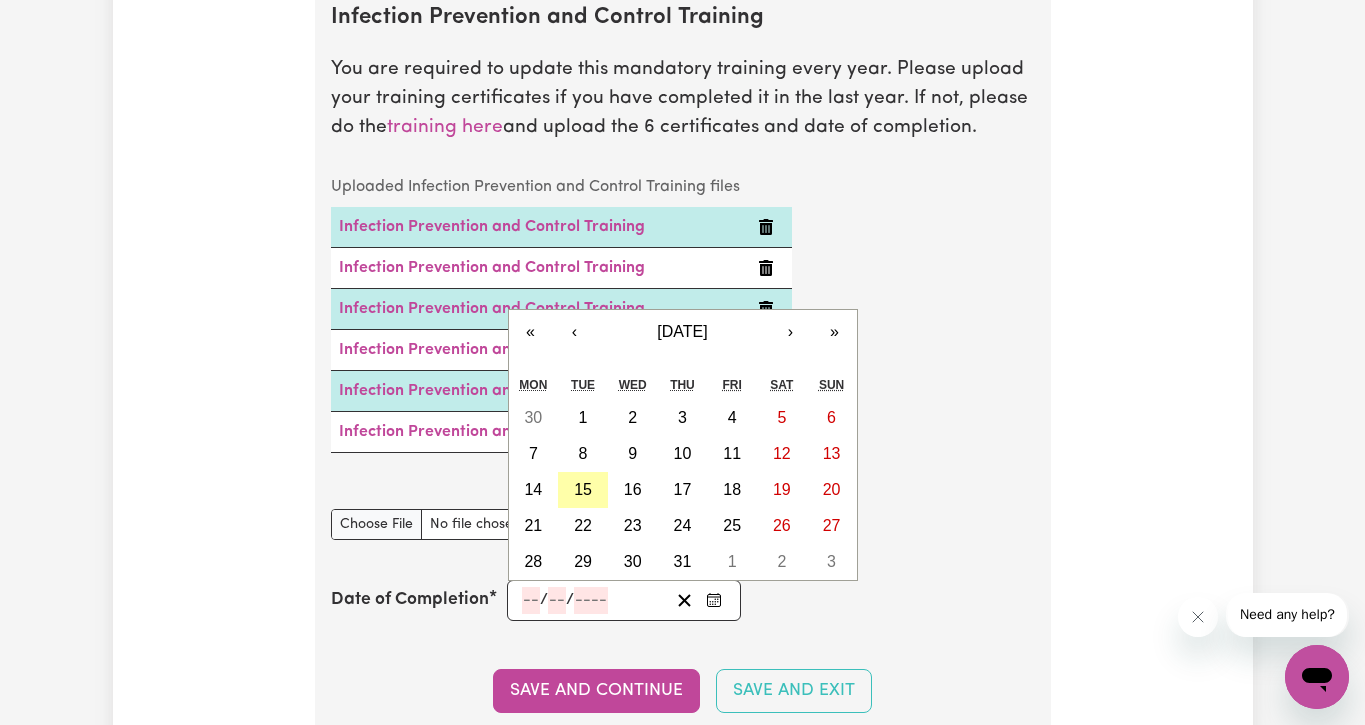 click on "15" at bounding box center (583, 490) 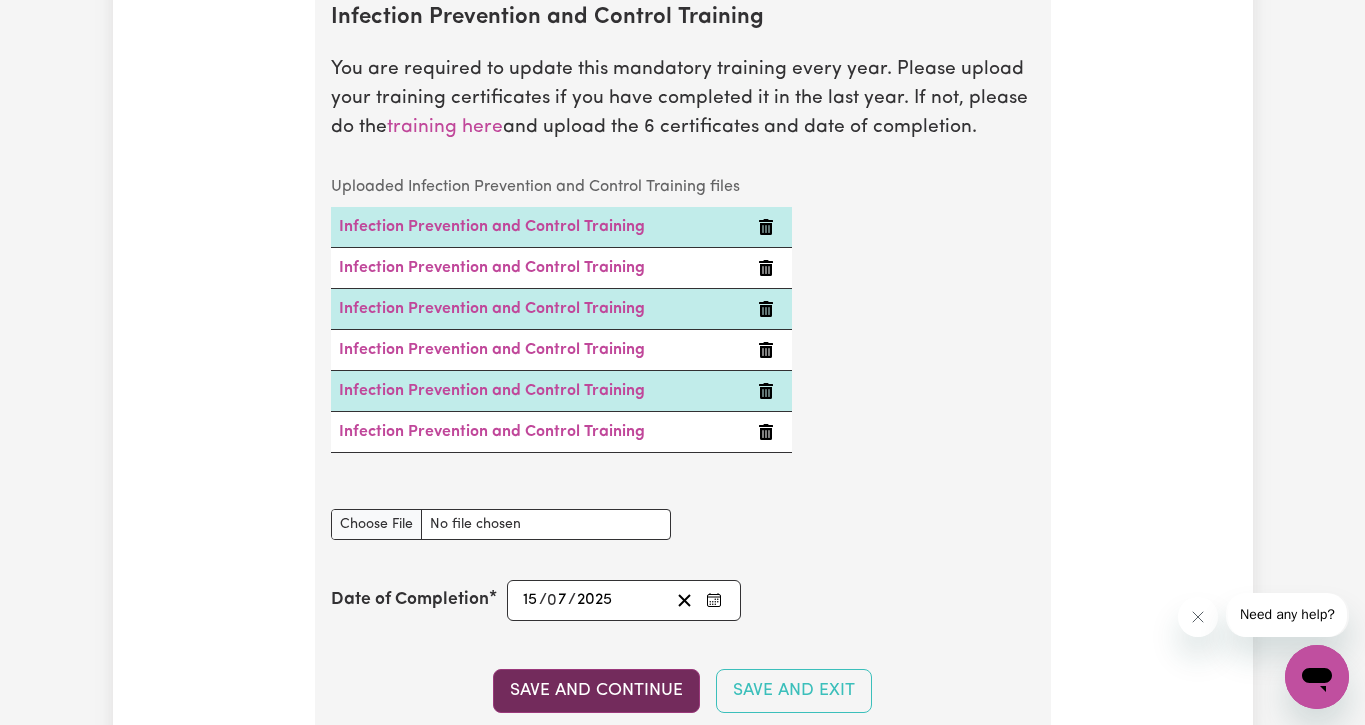 click on "Save and Continue" at bounding box center (596, 691) 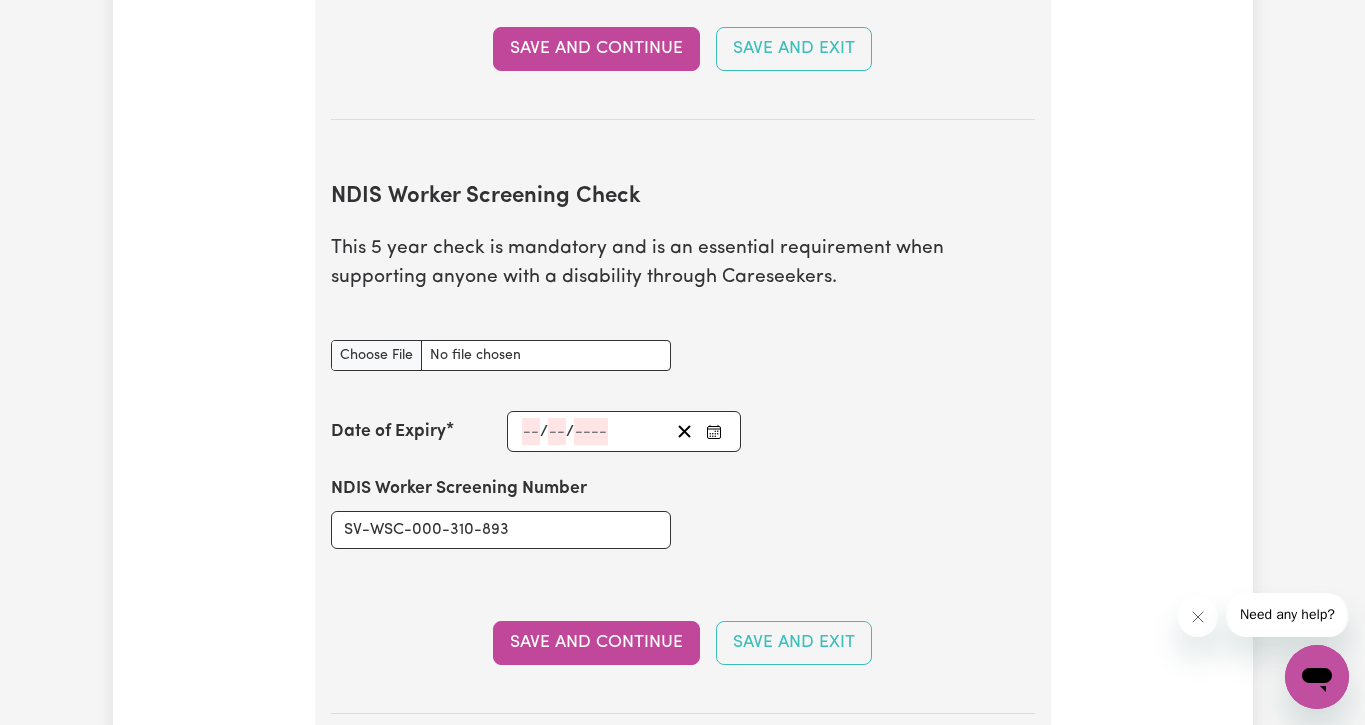 scroll, scrollTop: 2508, scrollLeft: 0, axis: vertical 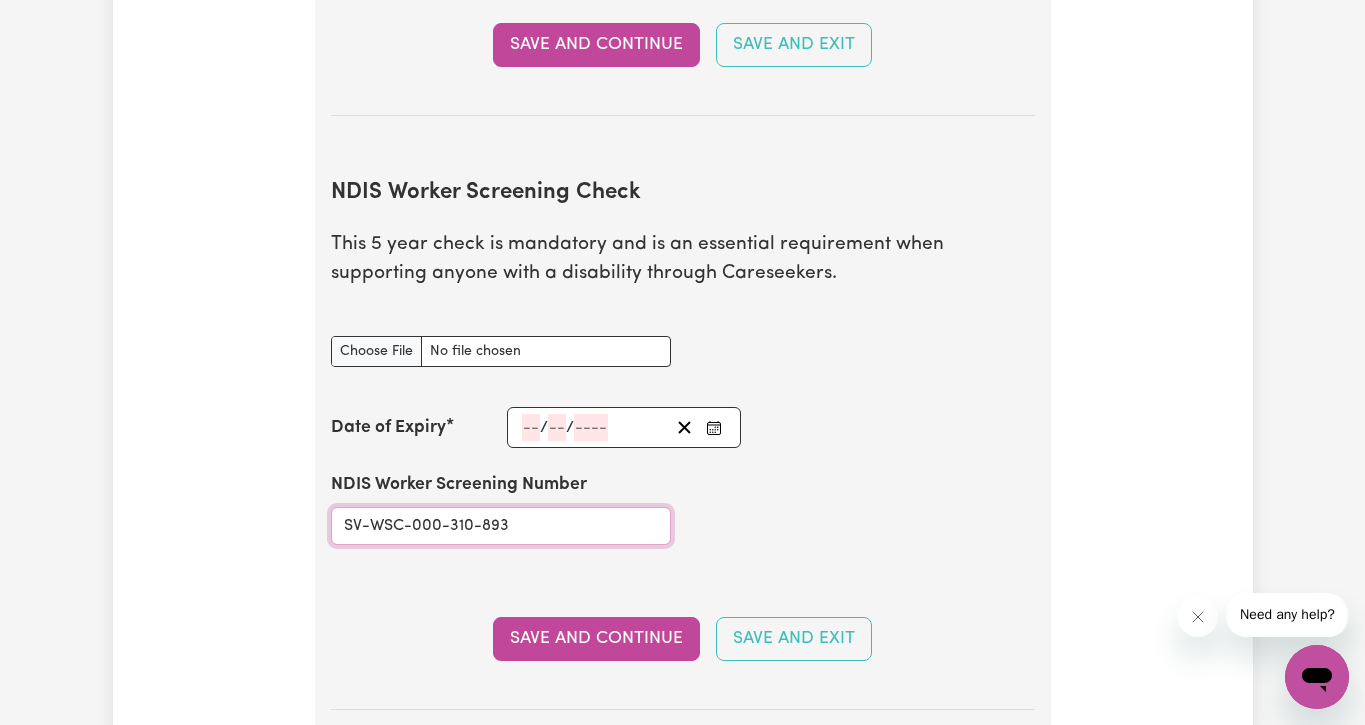 drag, startPoint x: 564, startPoint y: 495, endPoint x: 535, endPoint y: 507, distance: 31.38471 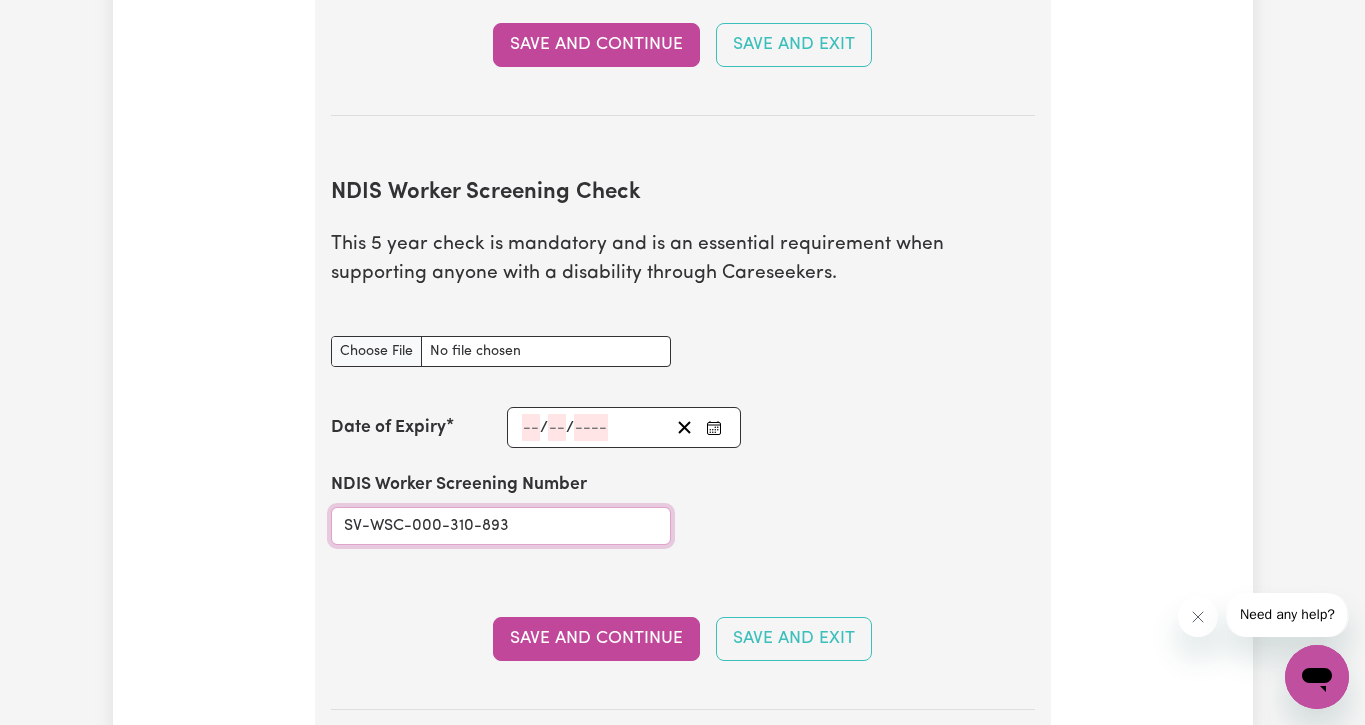 click on "SV-WSC-000-310-893" at bounding box center [501, 526] 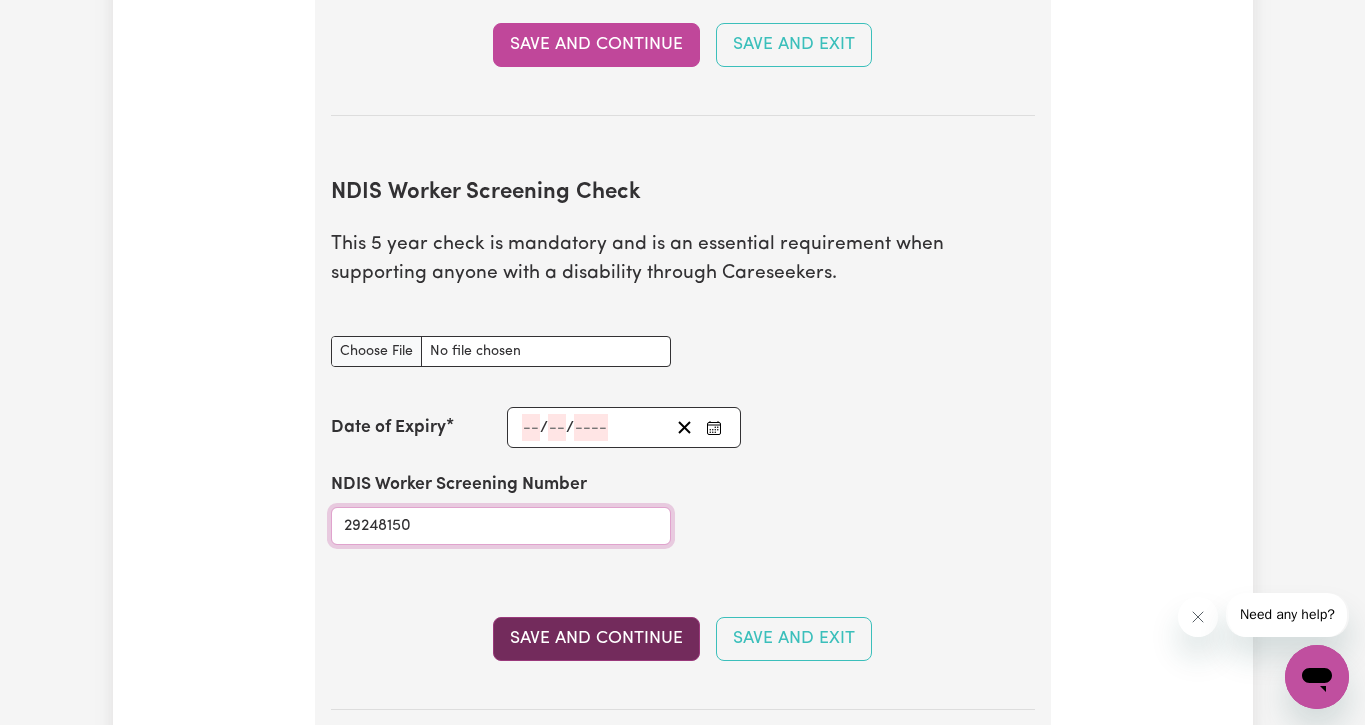 type on "29248150" 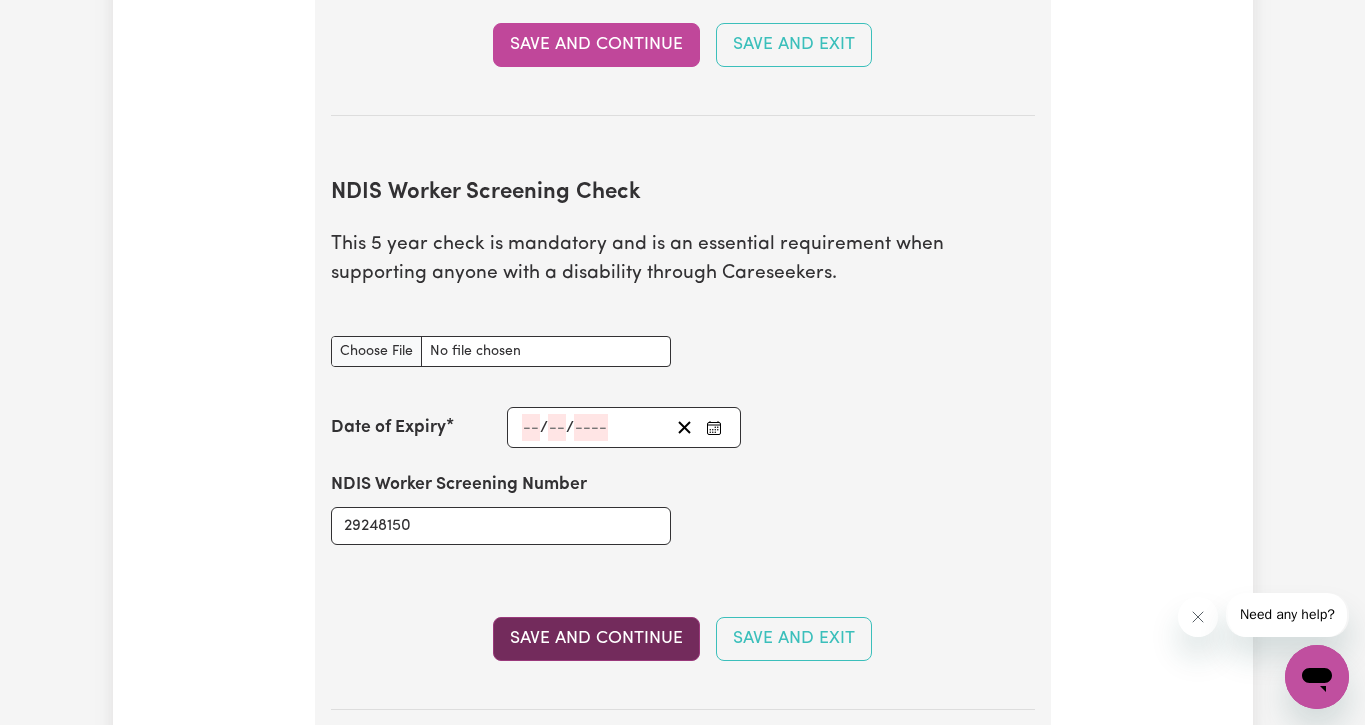 click on "Save and Continue" at bounding box center [596, 639] 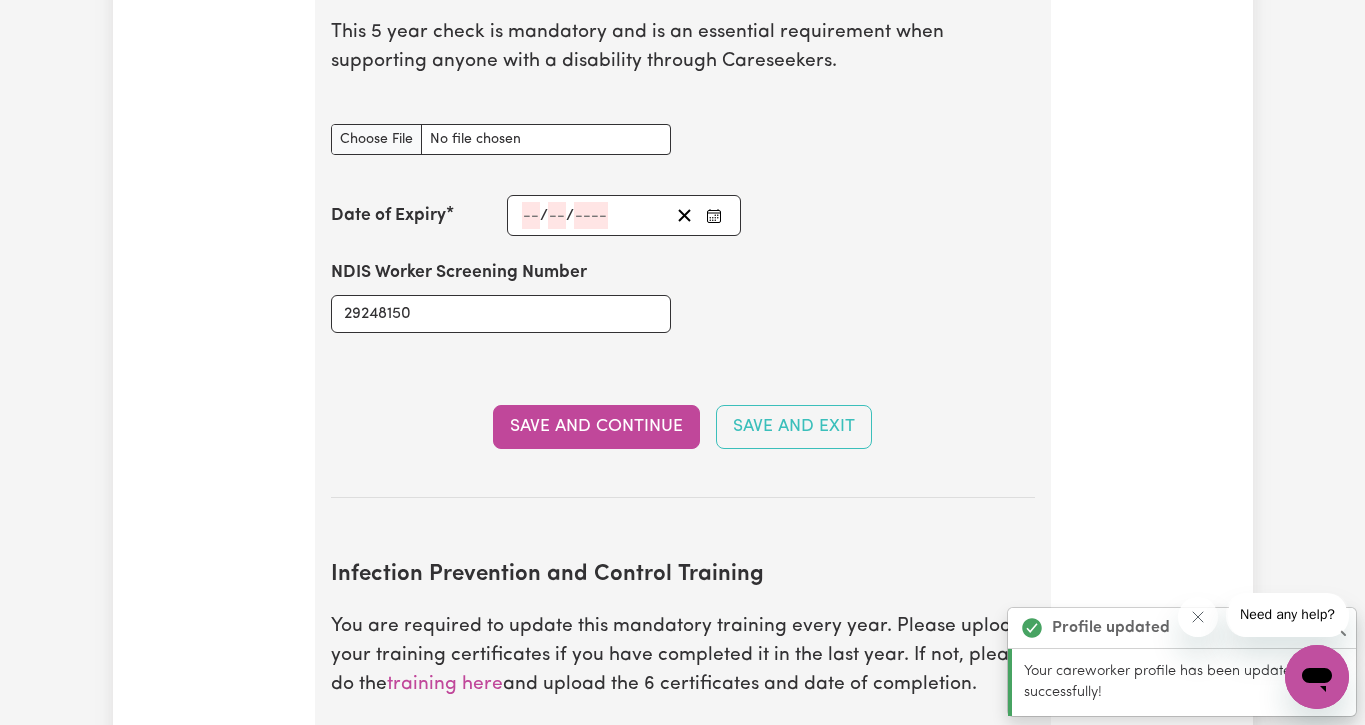 scroll, scrollTop: 2708, scrollLeft: 0, axis: vertical 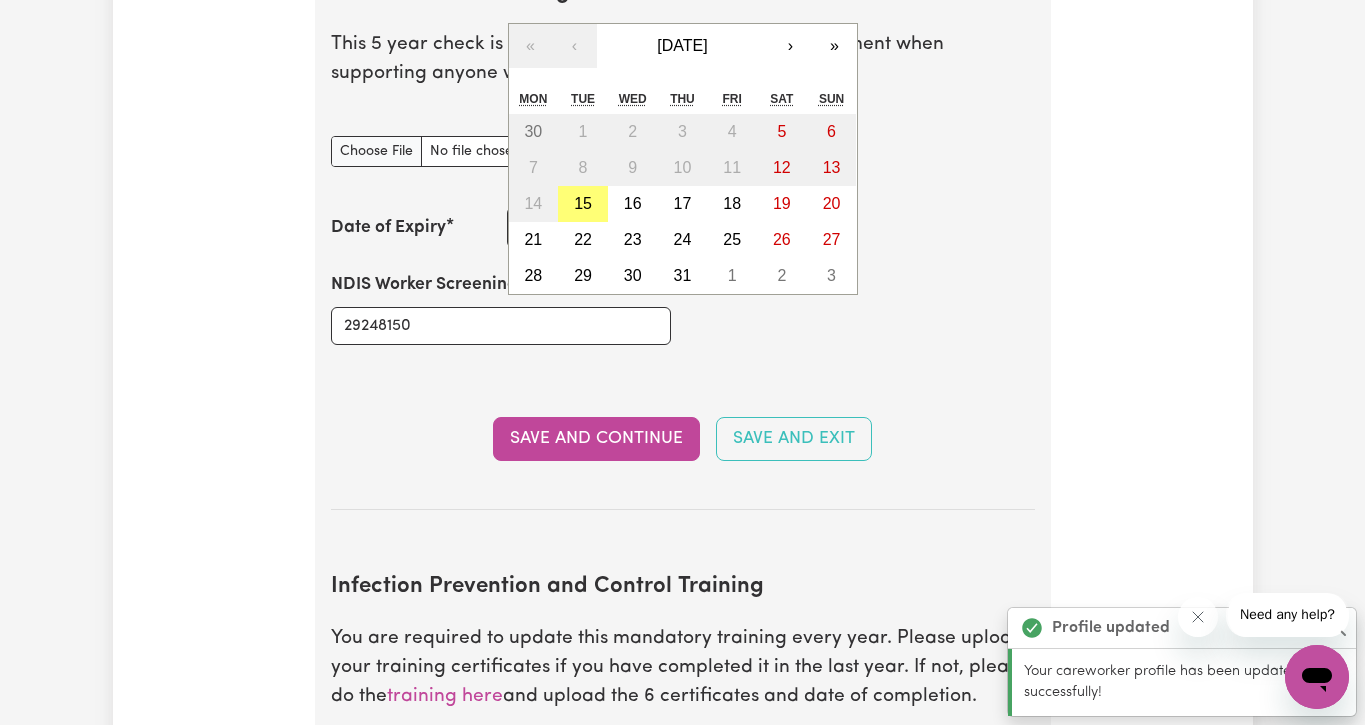 click on "/ / « ‹ [DATE] › » Mon Tue Wed Thu Fri Sat Sun 30 1 2 3 4 5 6 7 8 9 10 11 12 13 14 15 16 17 18 19 20 21 22 23 24 25 26 27 28 29 30 31 1 2 3" at bounding box center [624, 227] 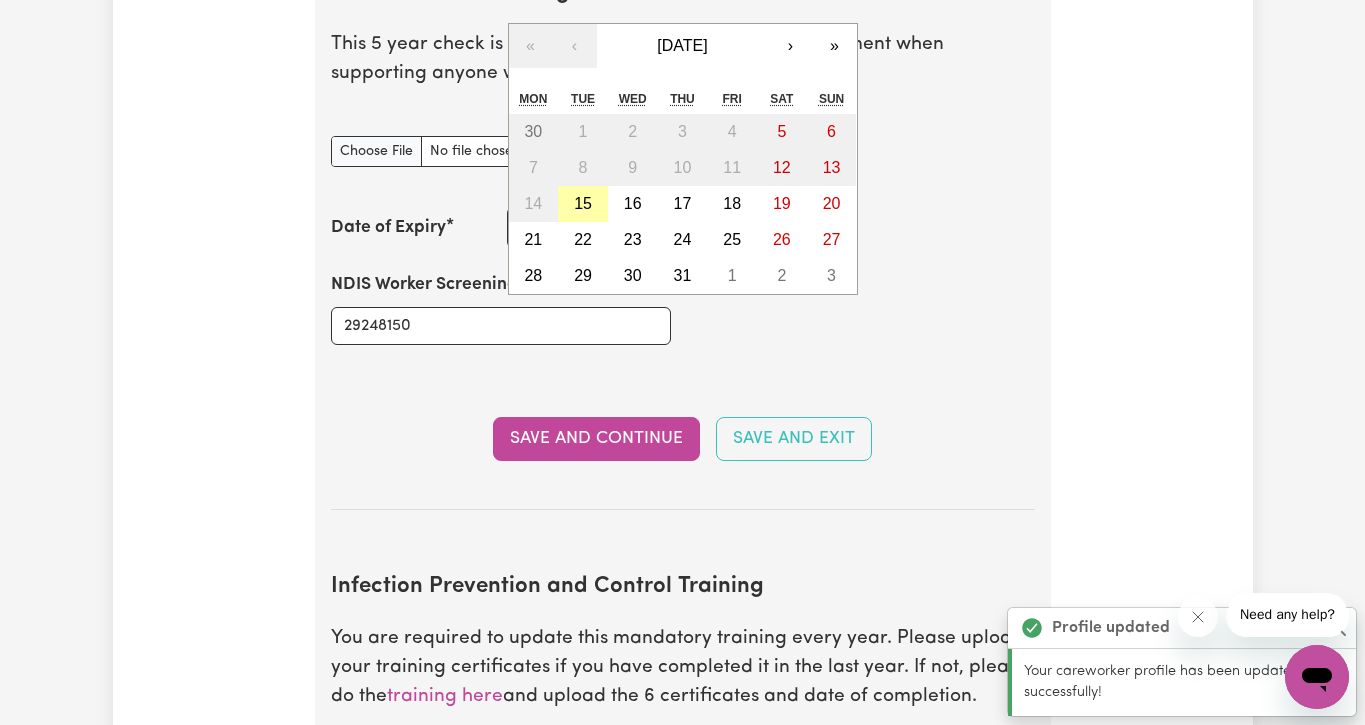 click on "15" at bounding box center (583, 203) 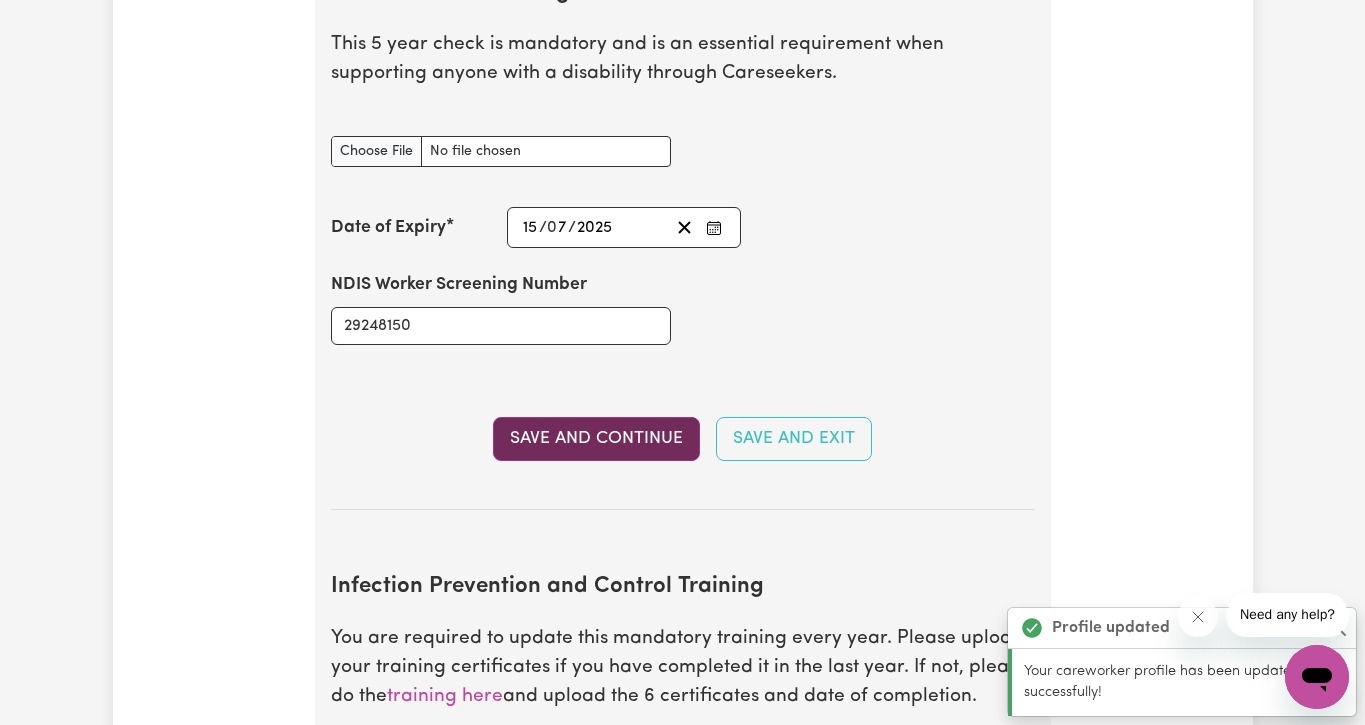 click on "Save and Continue" at bounding box center [596, 439] 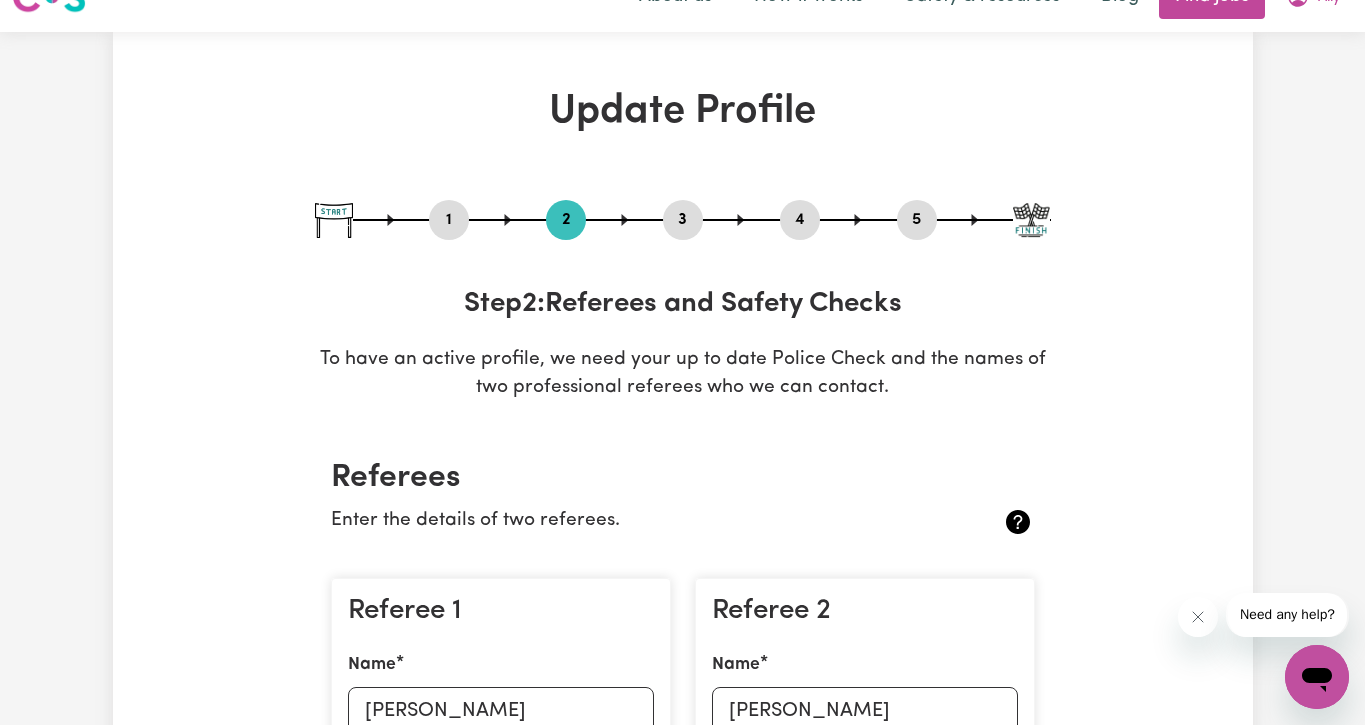 scroll, scrollTop: 38, scrollLeft: 0, axis: vertical 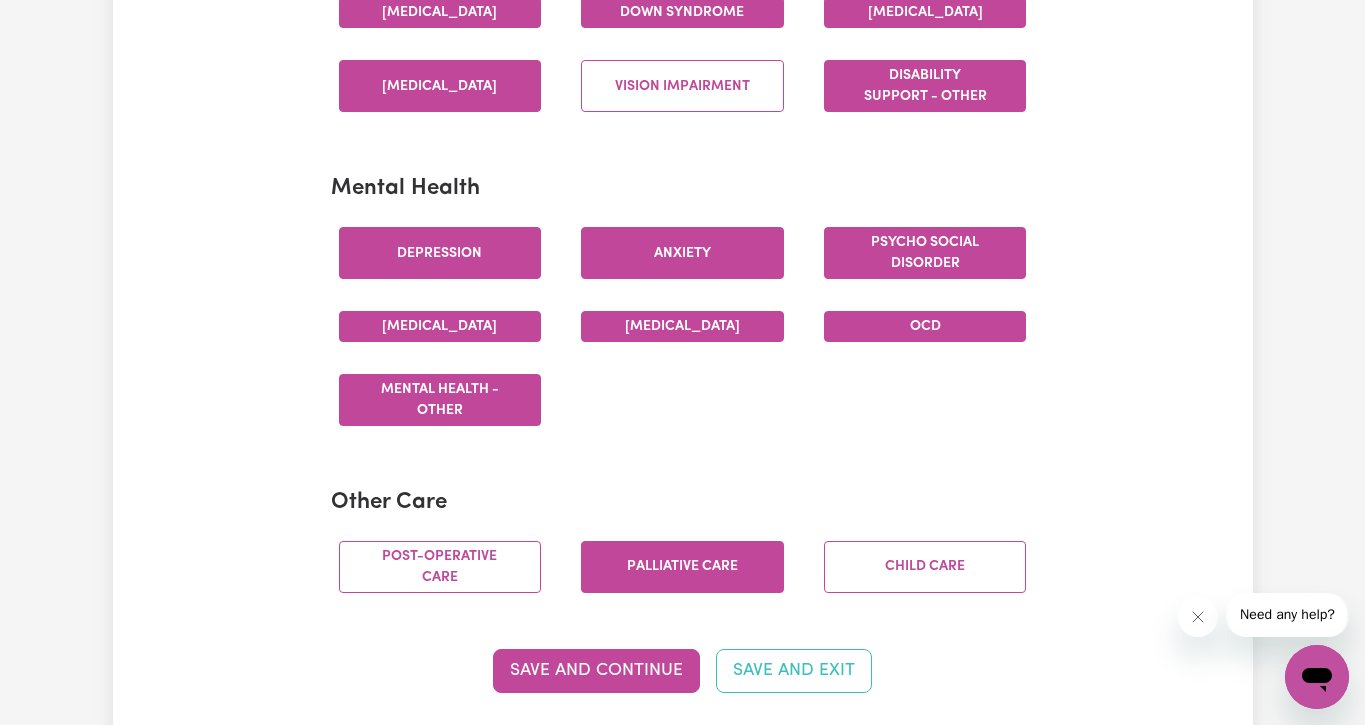 click on "[MEDICAL_DATA]" at bounding box center (440, 86) 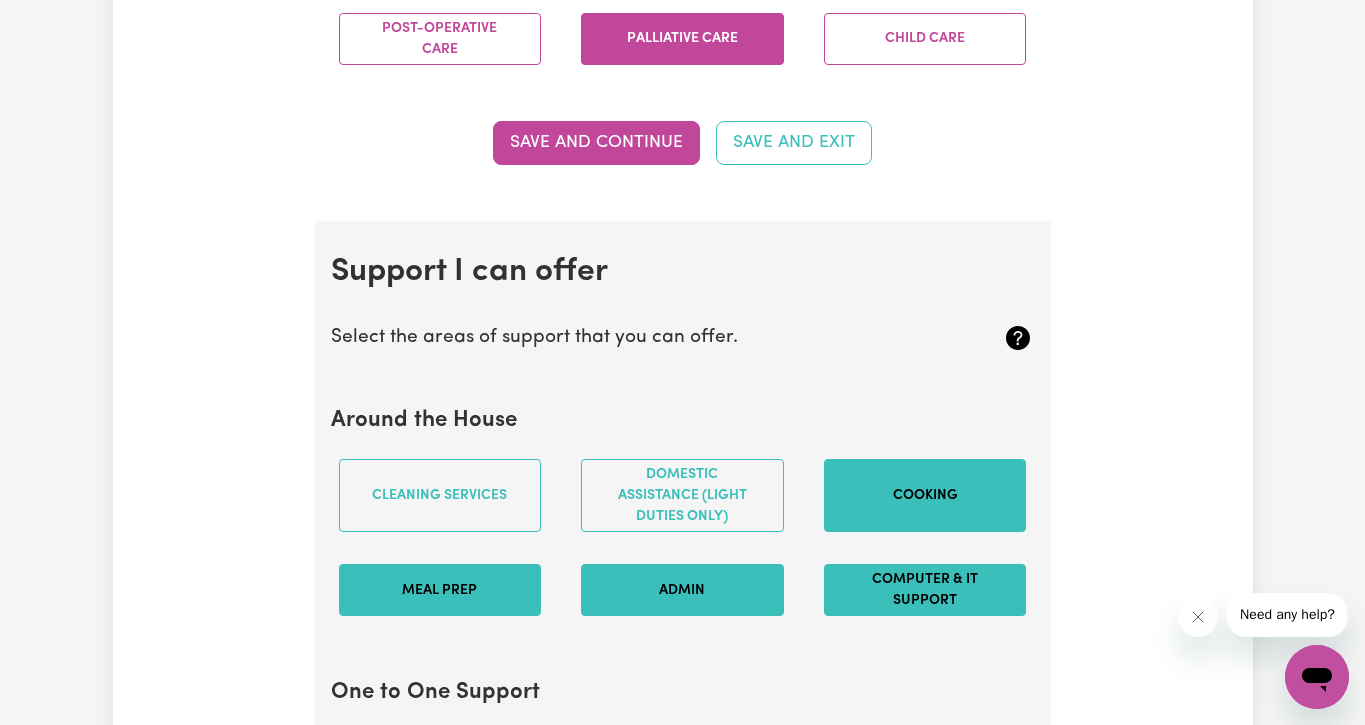 scroll, scrollTop: 1656, scrollLeft: 0, axis: vertical 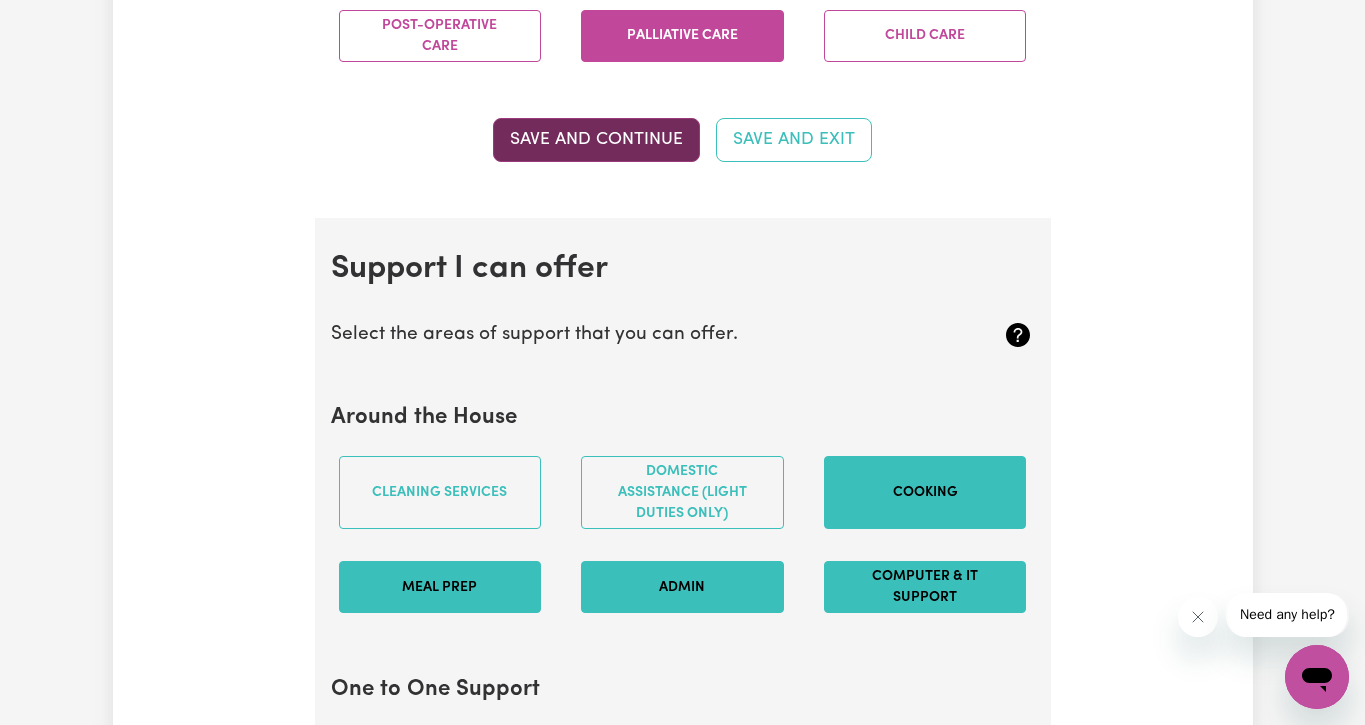 click on "Save and Continue" at bounding box center [596, 140] 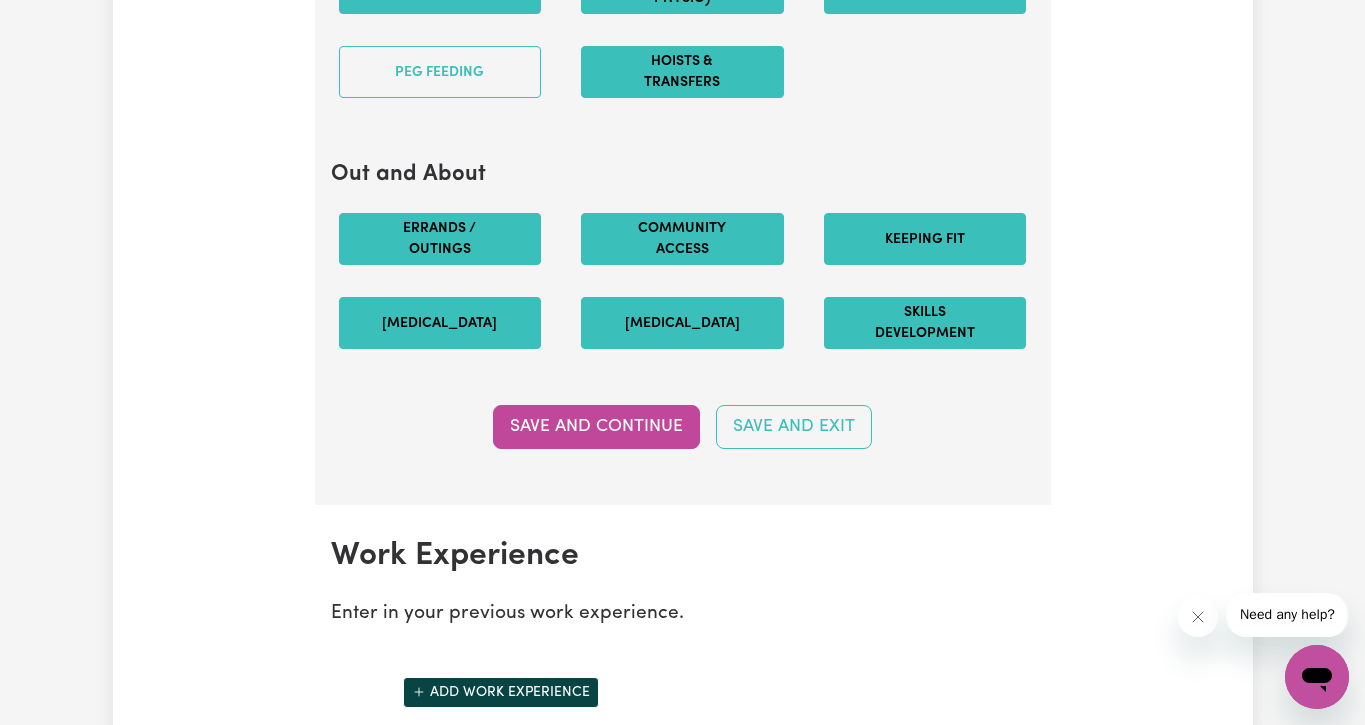 scroll, scrollTop: 2530, scrollLeft: 0, axis: vertical 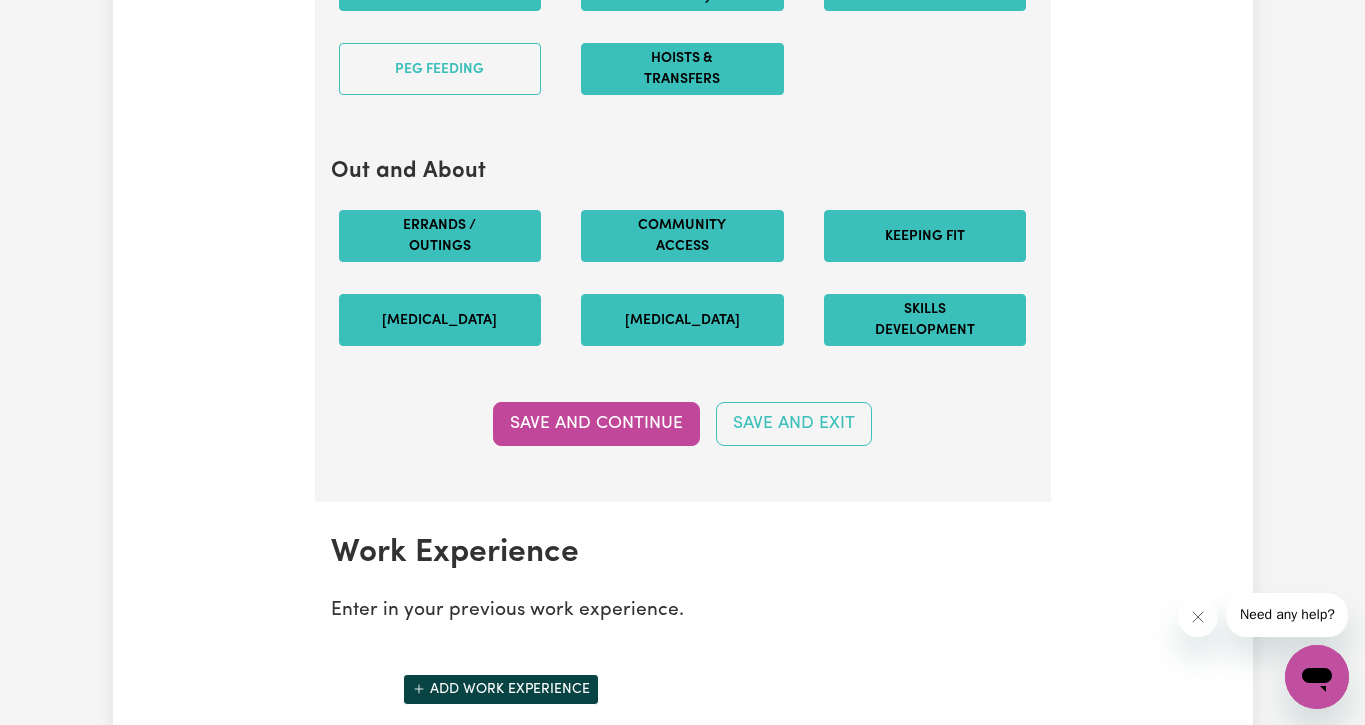 click on "[MEDICAL_DATA]" at bounding box center [682, 320] 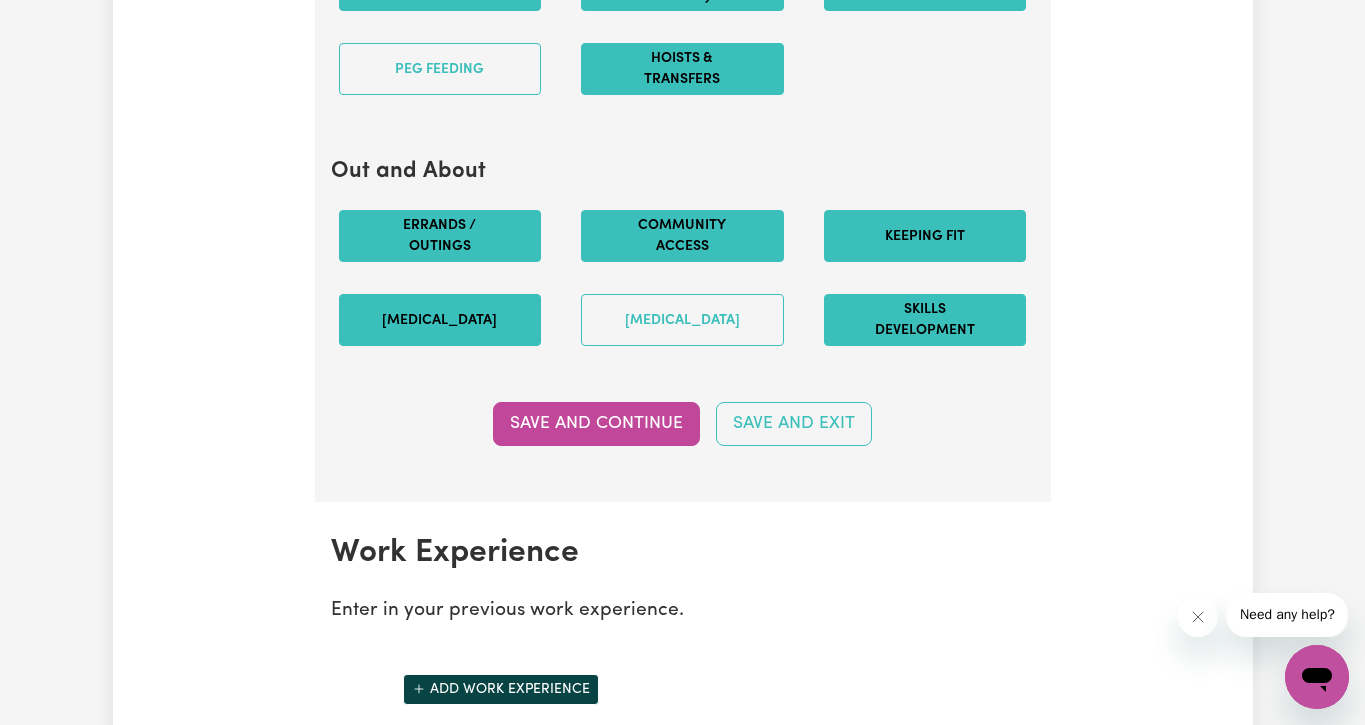 click on "[MEDICAL_DATA]" at bounding box center [440, 320] 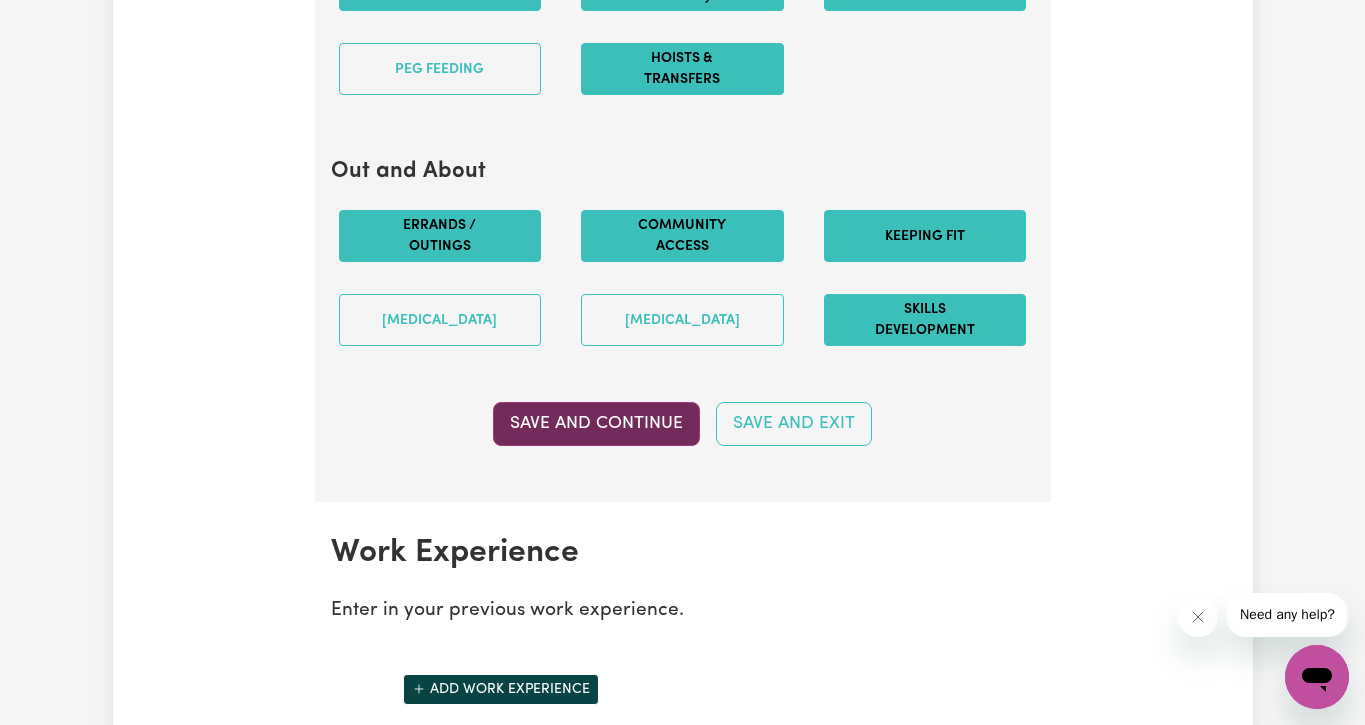 click on "Save and Continue" at bounding box center (596, 424) 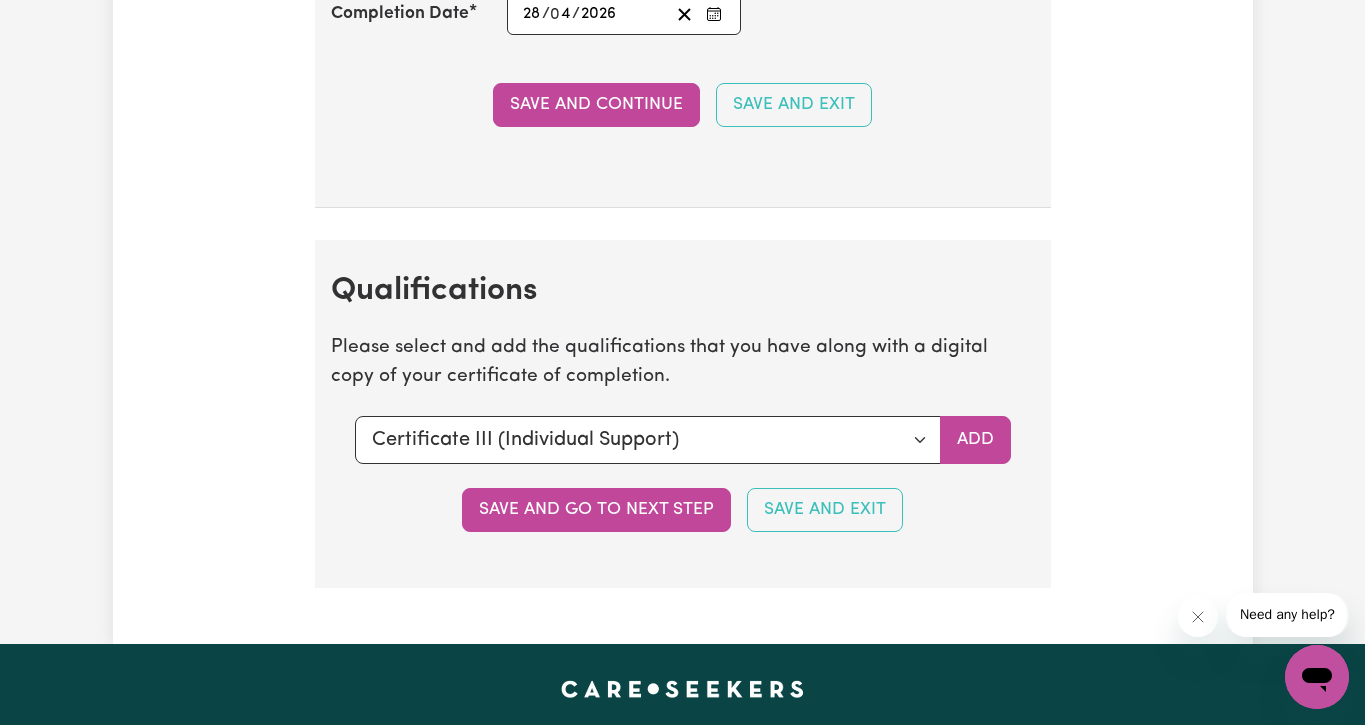 scroll, scrollTop: 4783, scrollLeft: 0, axis: vertical 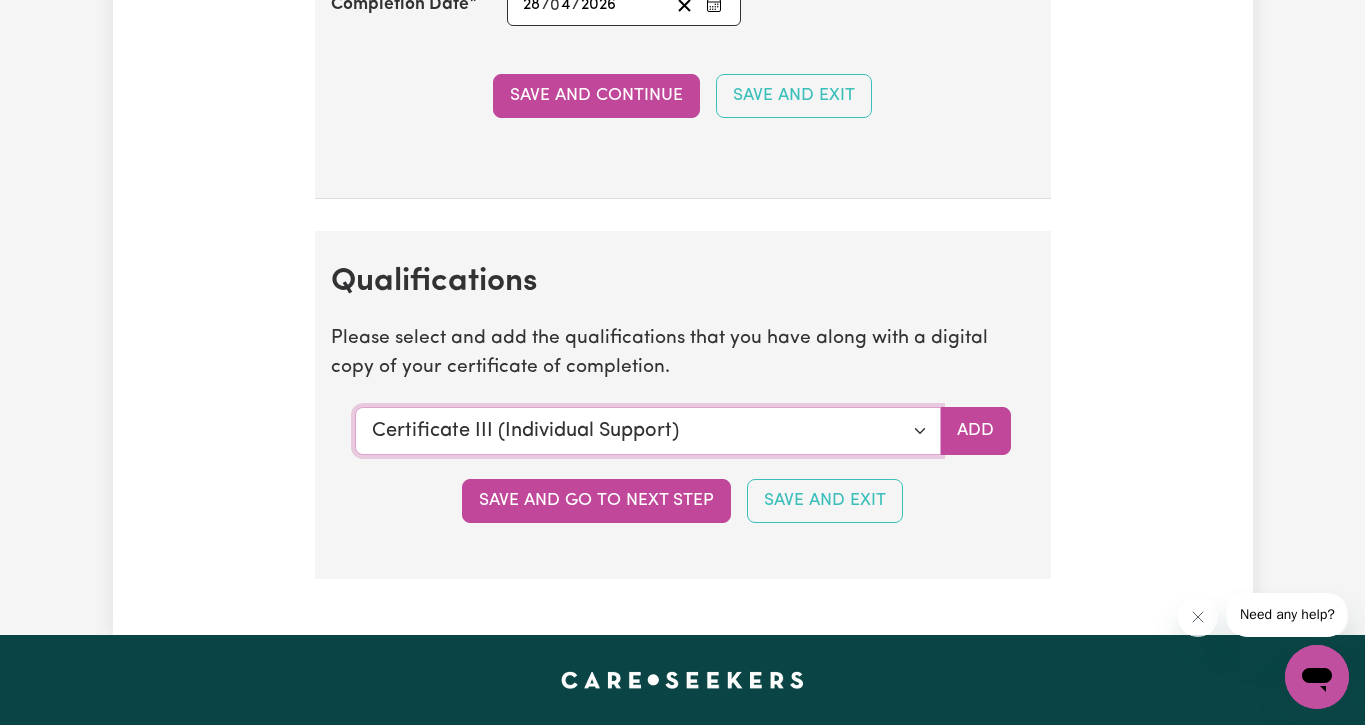select on "Assist clients with medication [HLTHPS006]" 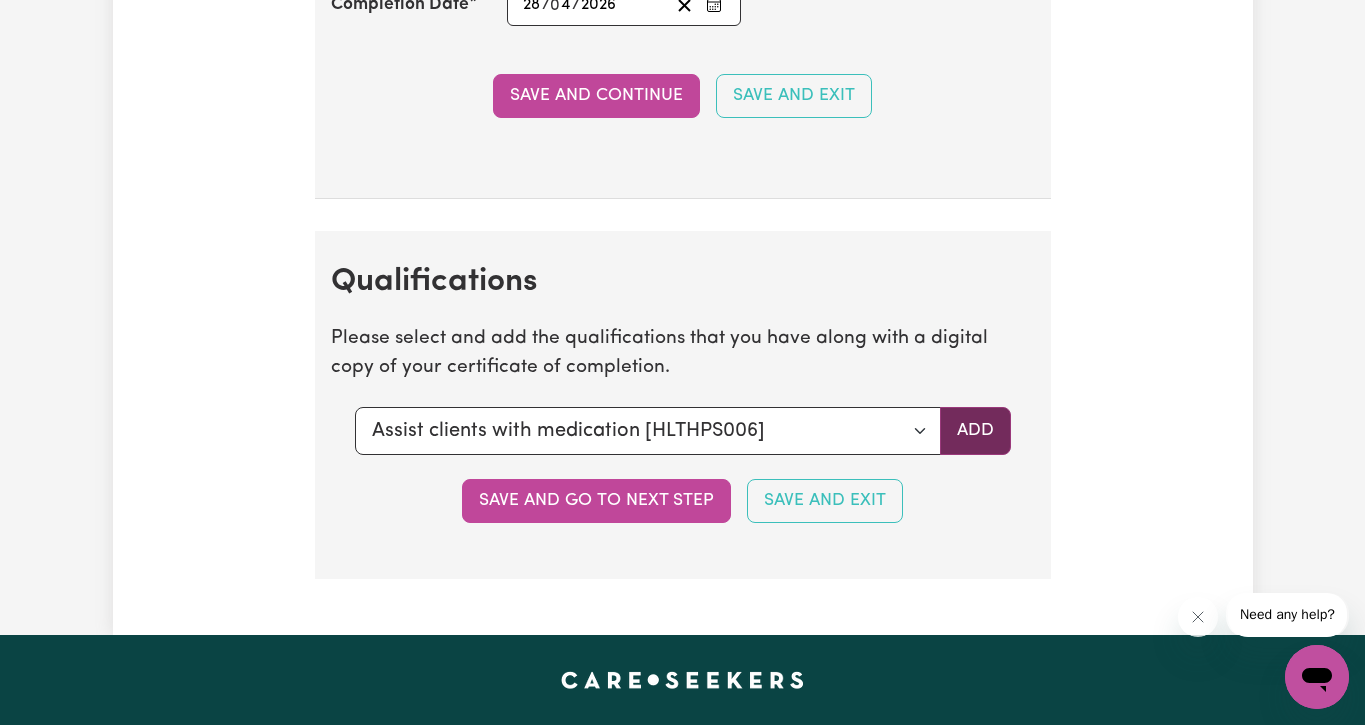 click on "Add" at bounding box center [975, 431] 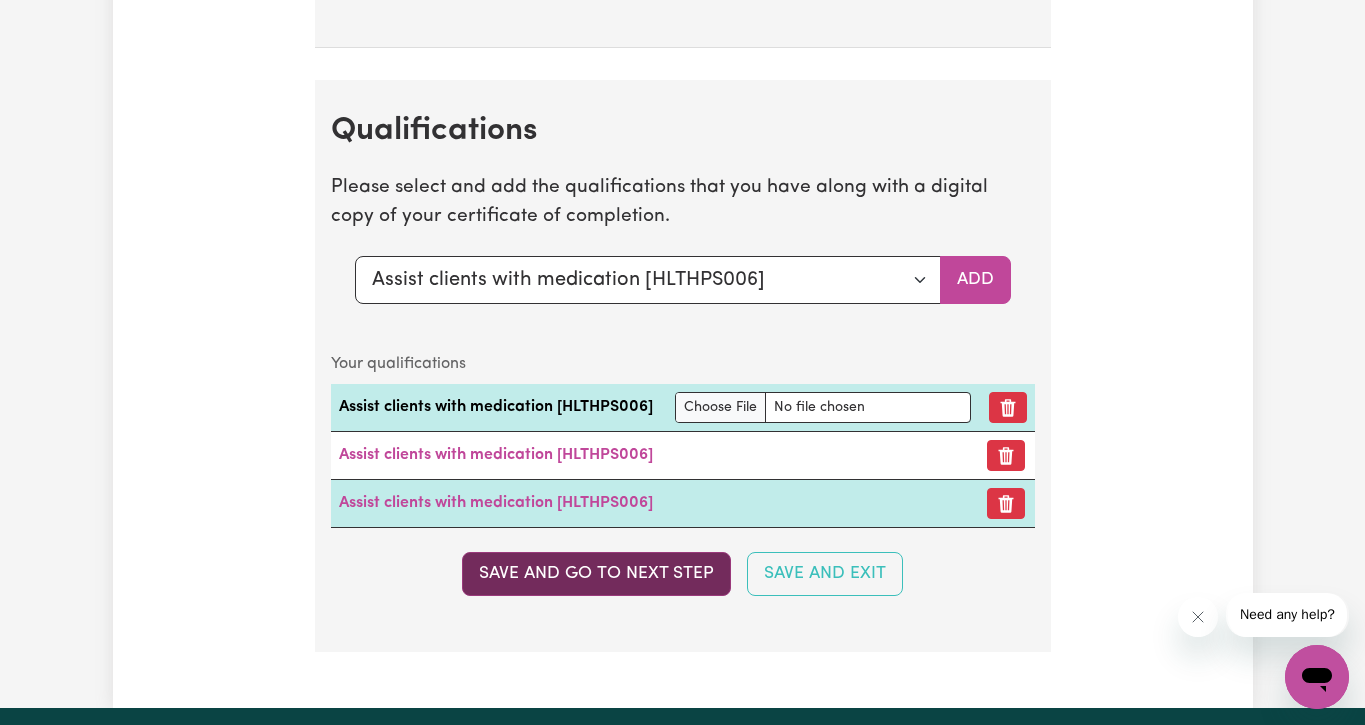 scroll, scrollTop: 4937, scrollLeft: 0, axis: vertical 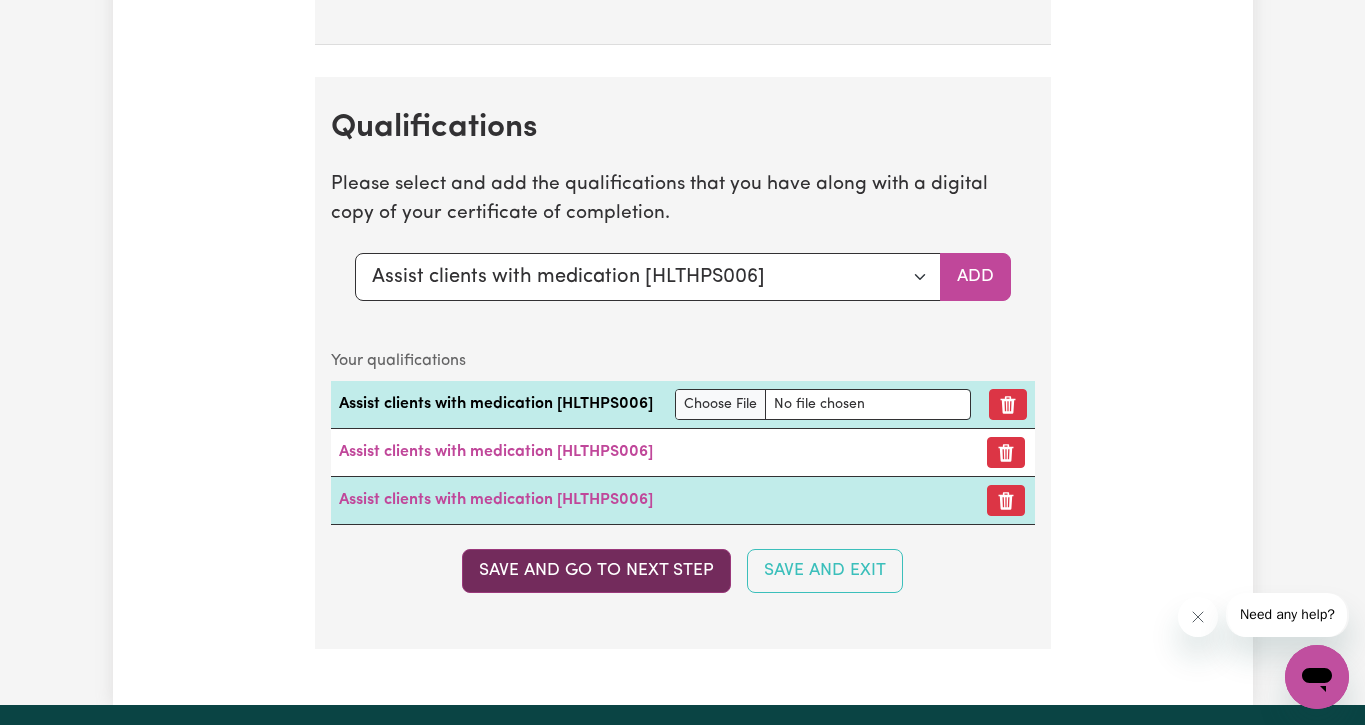 click on "Save and go to next step" at bounding box center [596, 571] 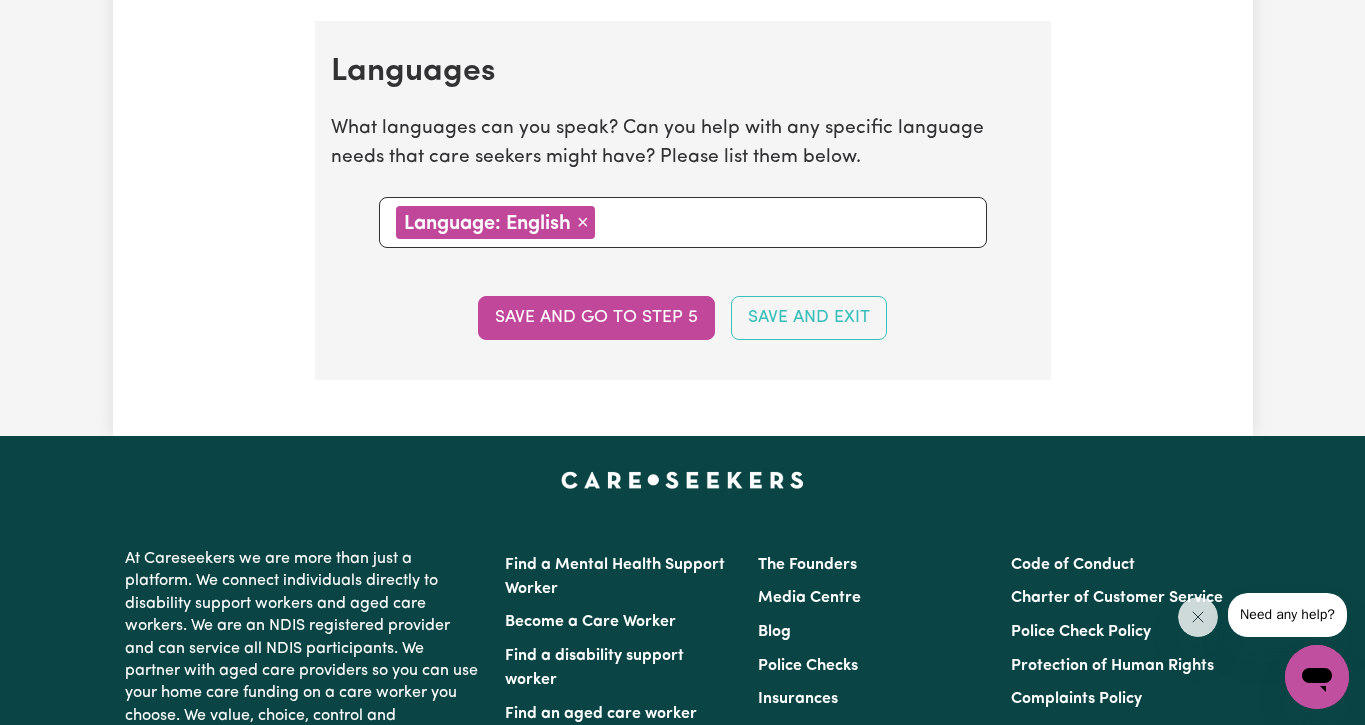 scroll, scrollTop: 2300, scrollLeft: 0, axis: vertical 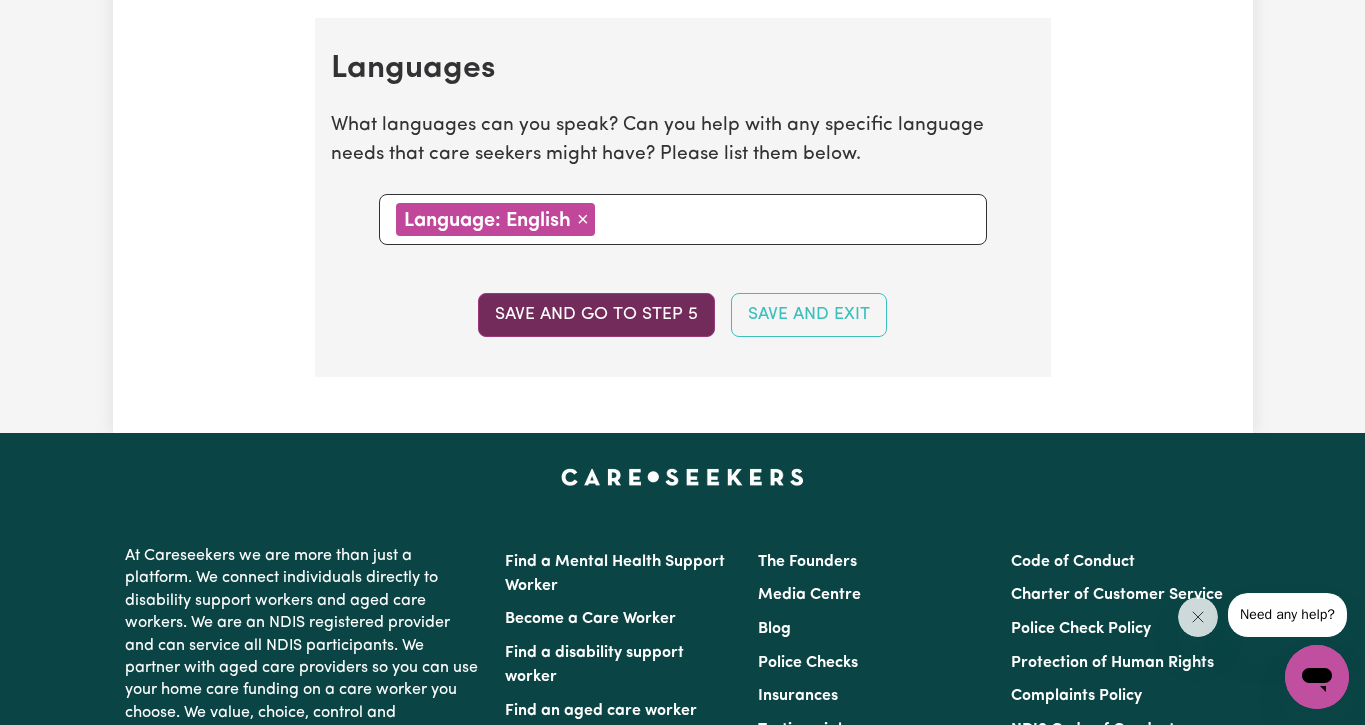 click on "Save and go to step 5" at bounding box center [596, 315] 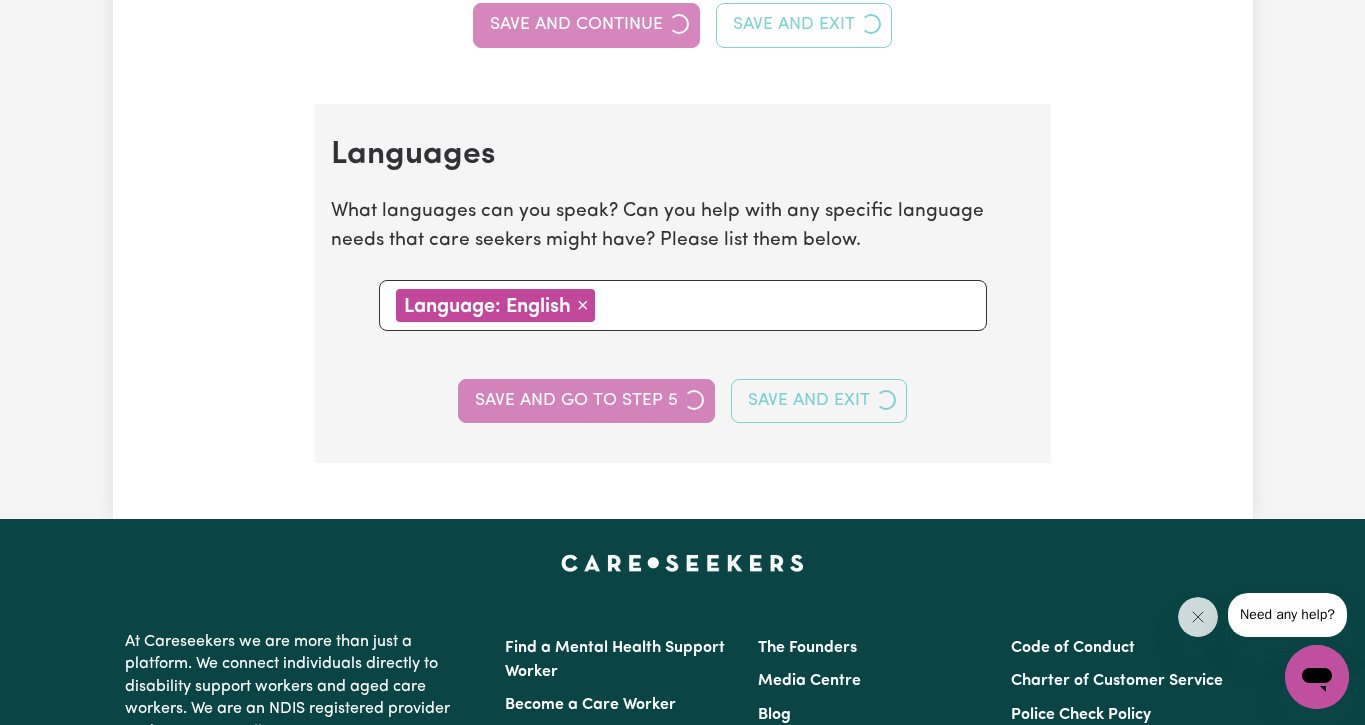 select on "I am providing services privately on my own" 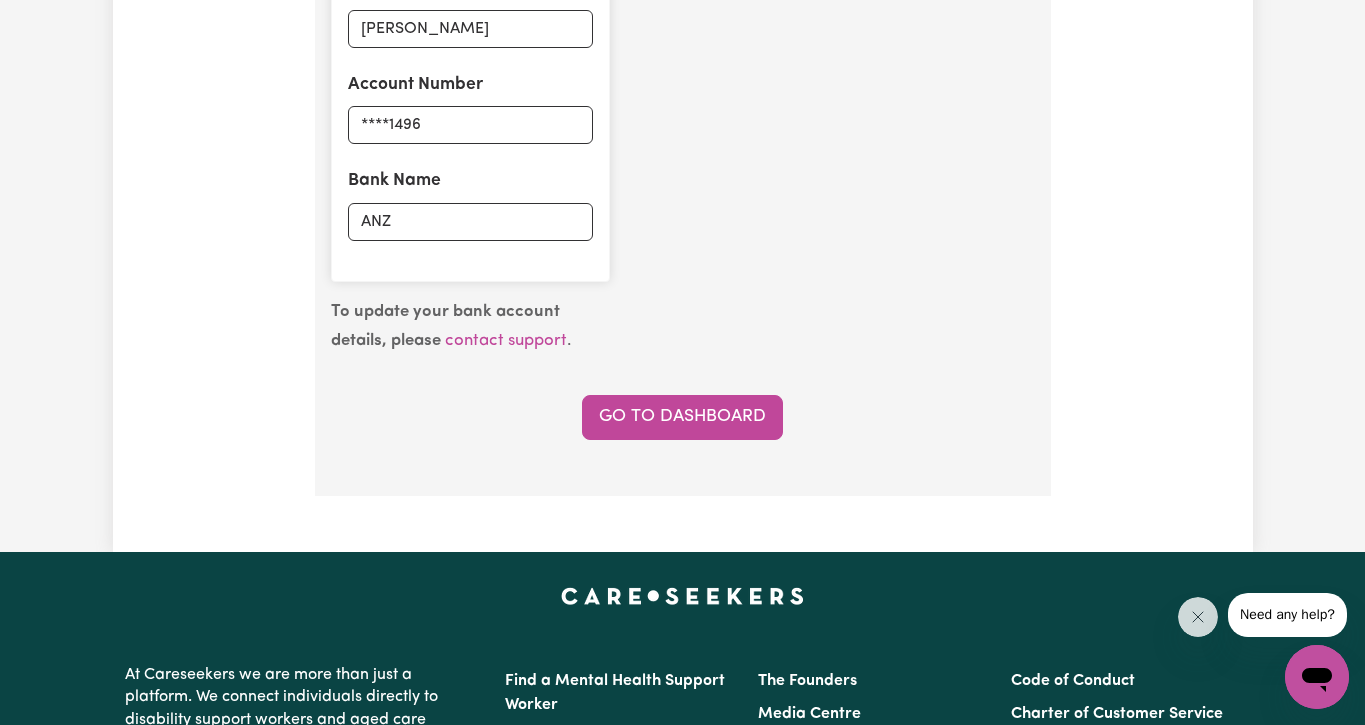 scroll, scrollTop: 1627, scrollLeft: 0, axis: vertical 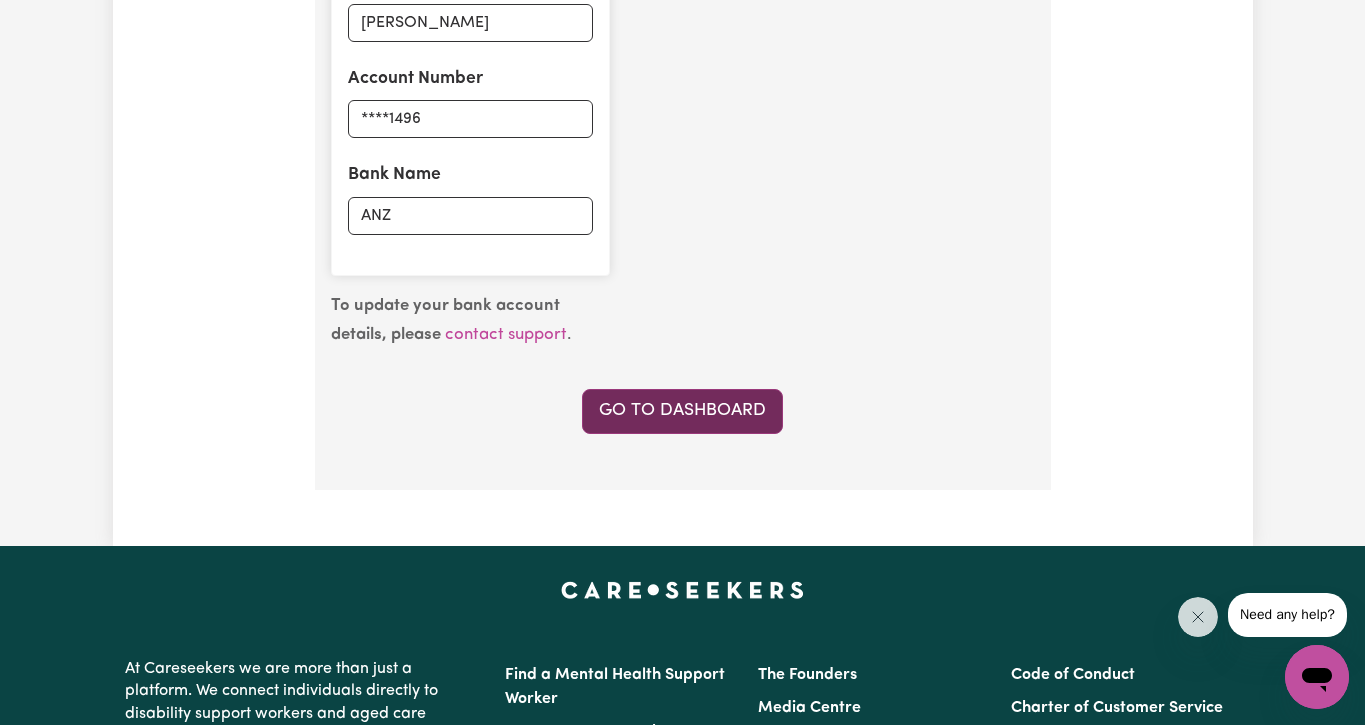 click on "Go to Dashboard" at bounding box center (682, 411) 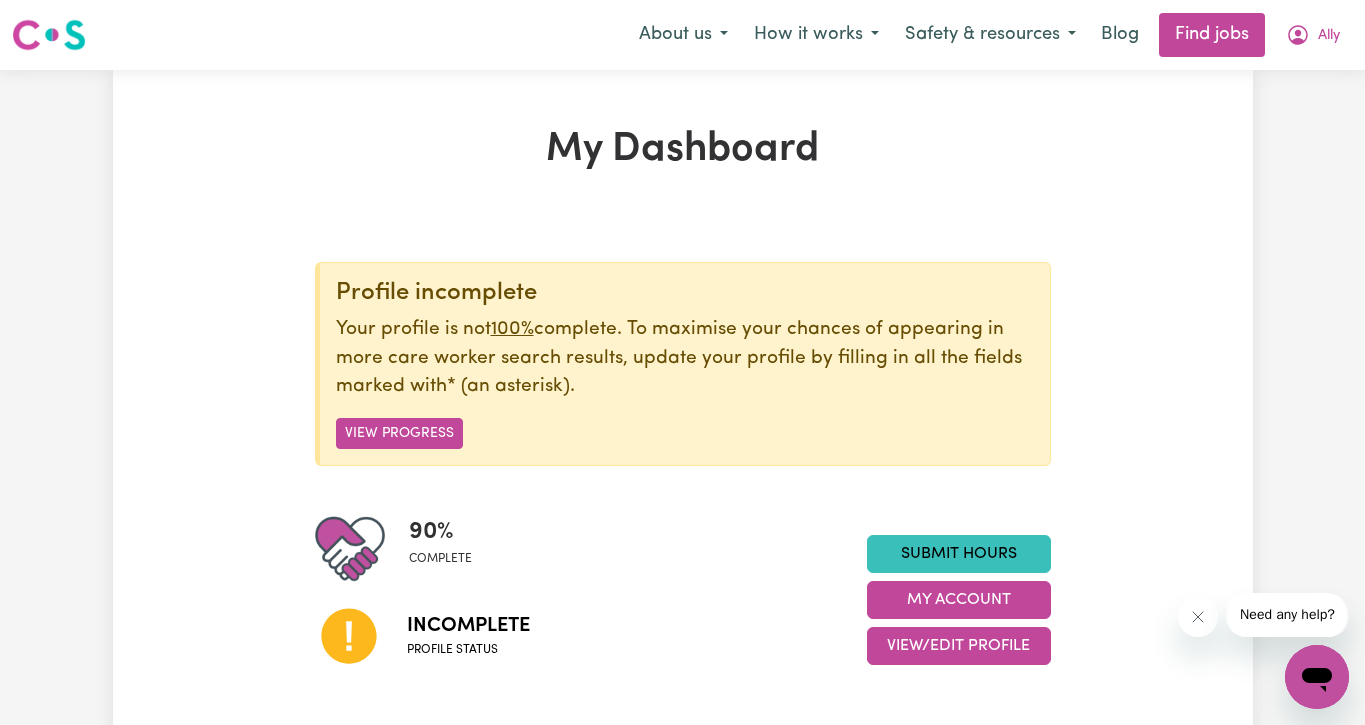 scroll, scrollTop: 0, scrollLeft: 0, axis: both 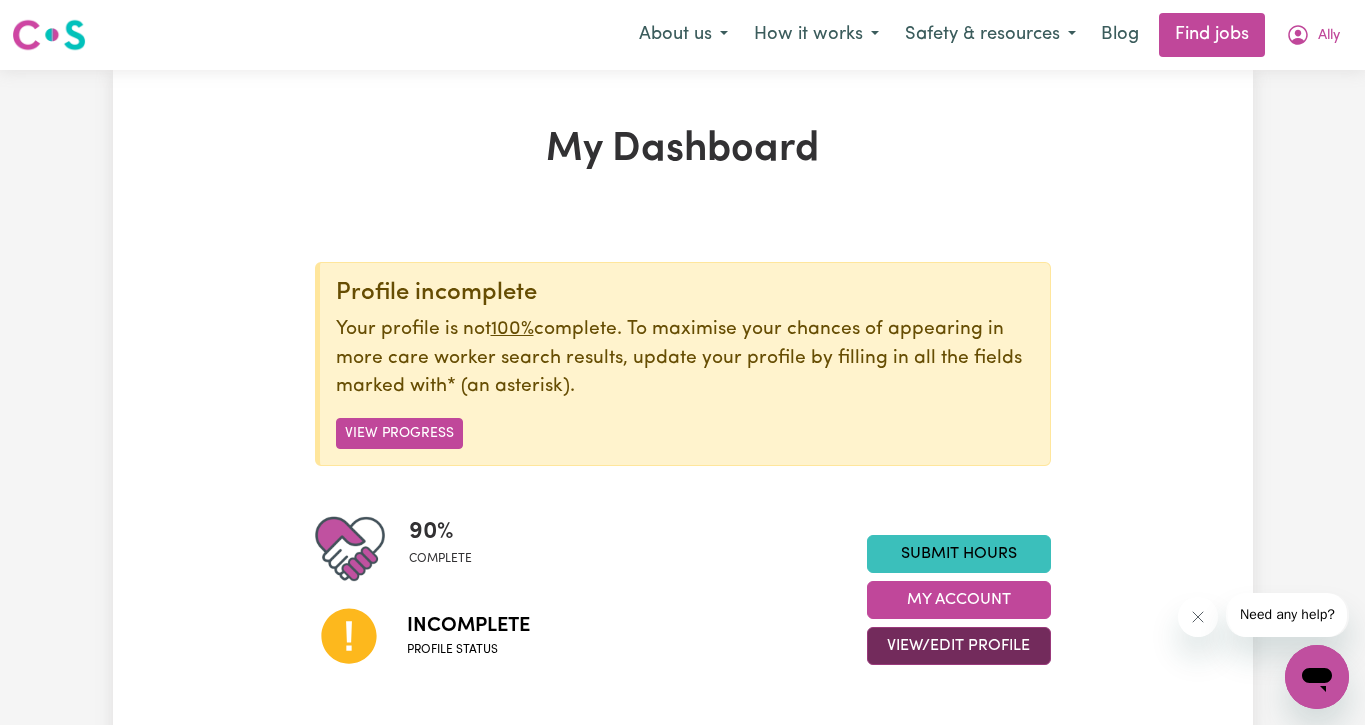 click on "View/Edit Profile" at bounding box center [959, 646] 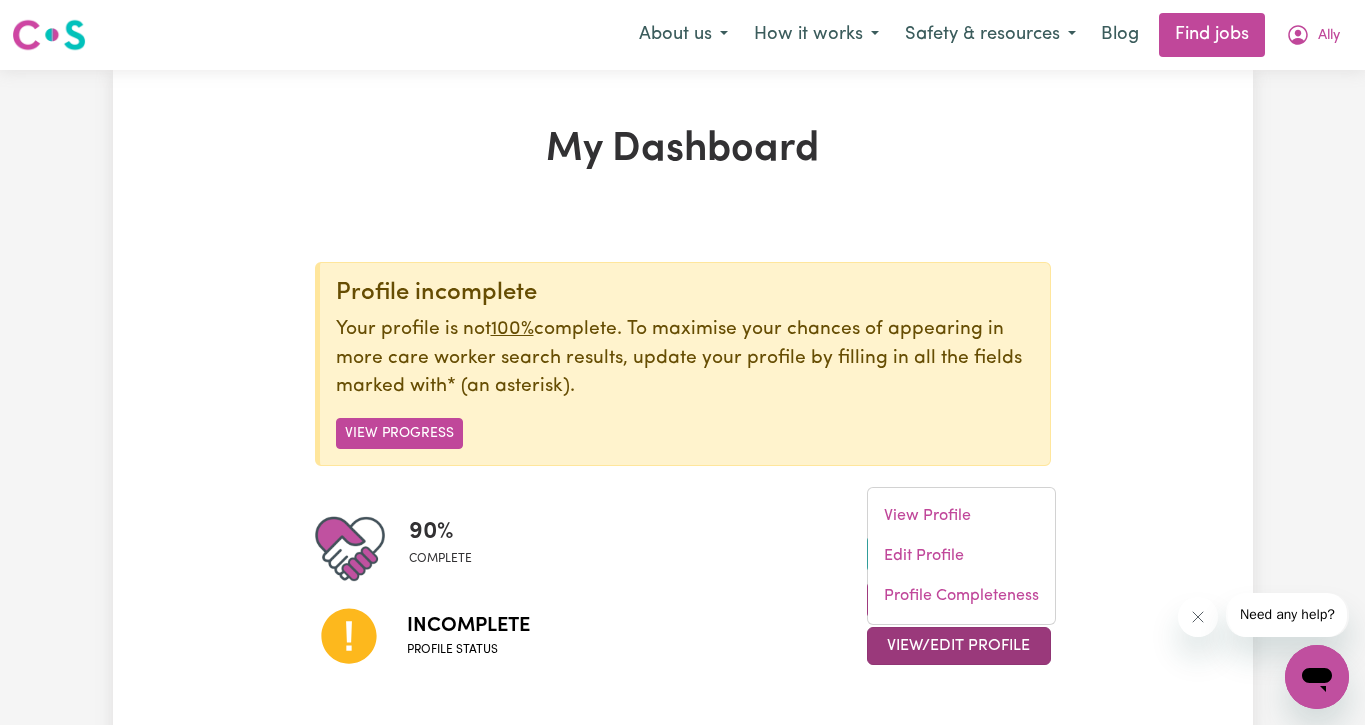 click on "View/Edit Profile" at bounding box center [959, 646] 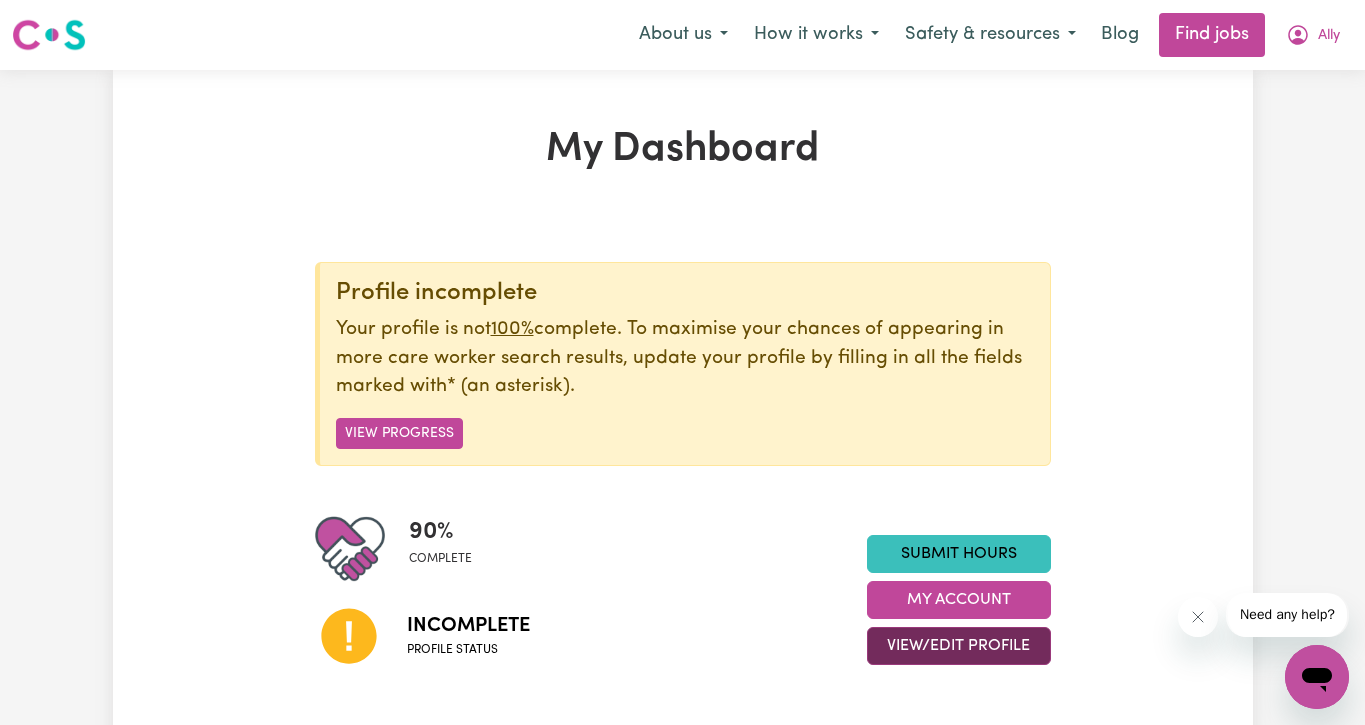 click on "View/Edit Profile" at bounding box center [959, 646] 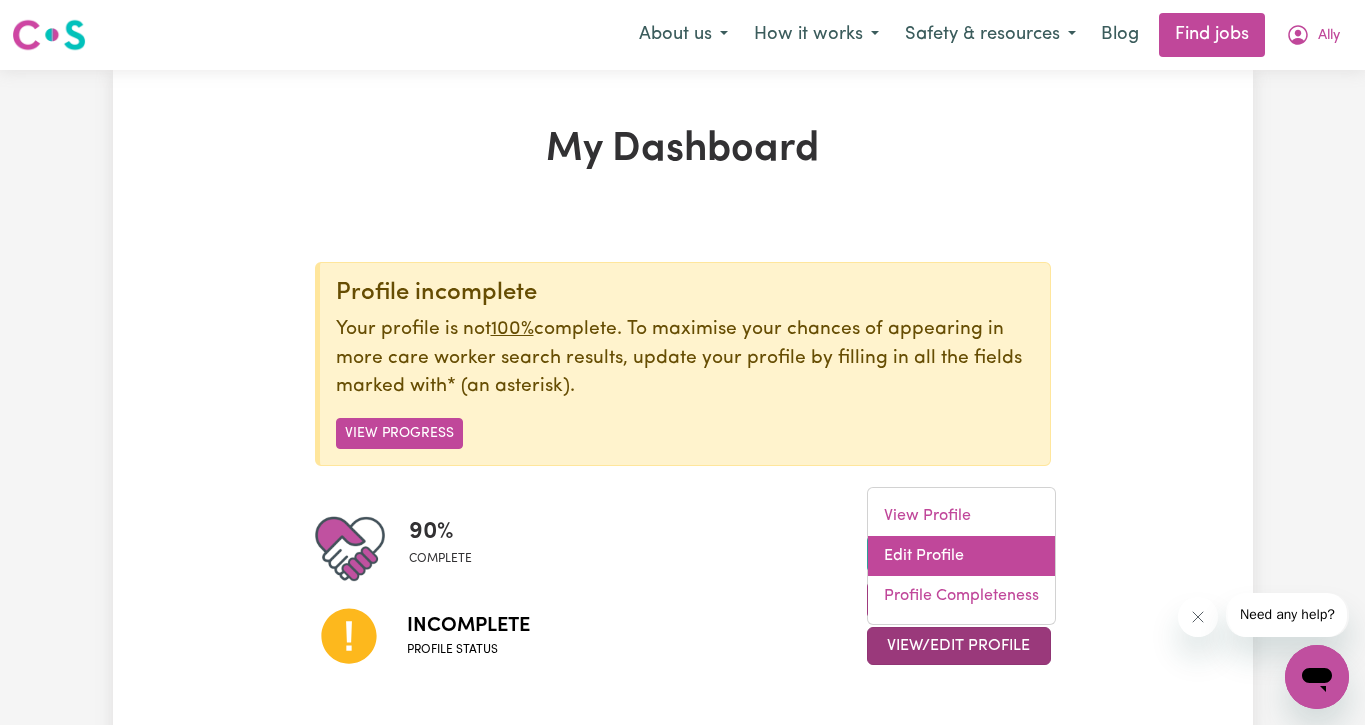 click on "Edit Profile" at bounding box center [961, 556] 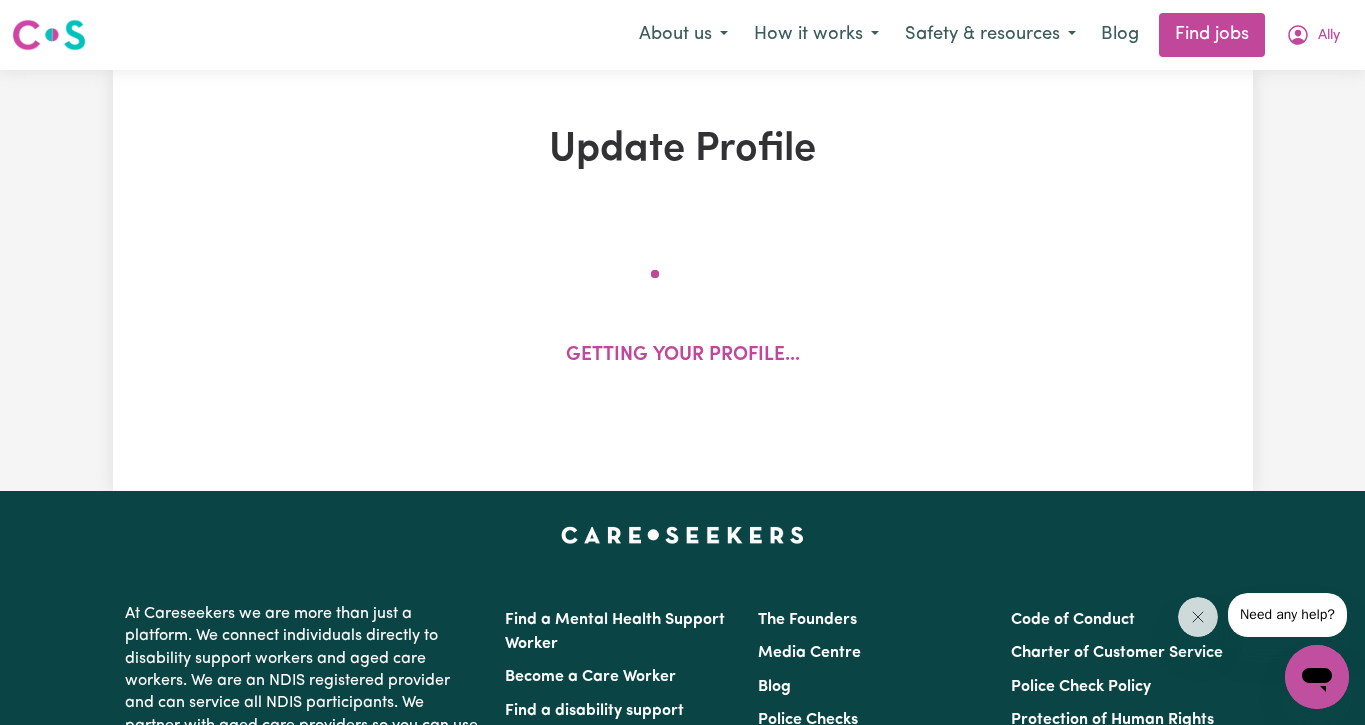 select on "[DEMOGRAPHIC_DATA]" 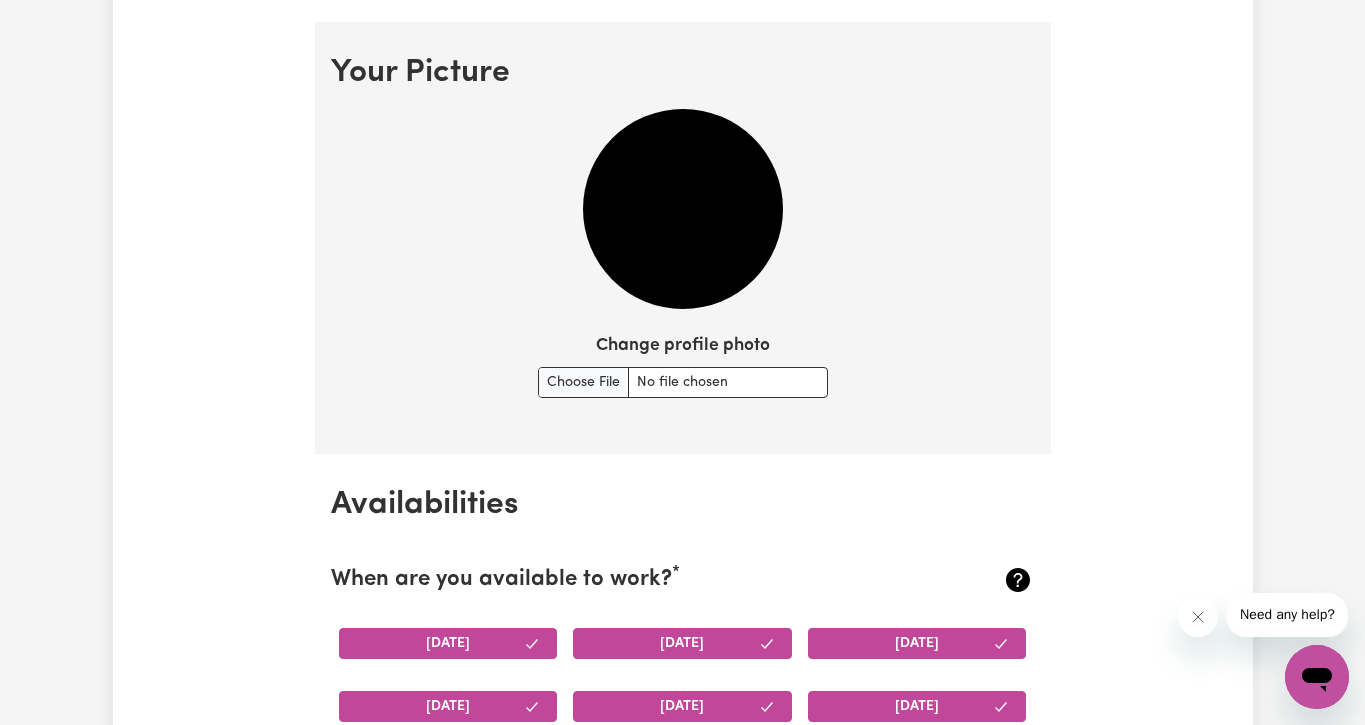 scroll, scrollTop: 1417, scrollLeft: 0, axis: vertical 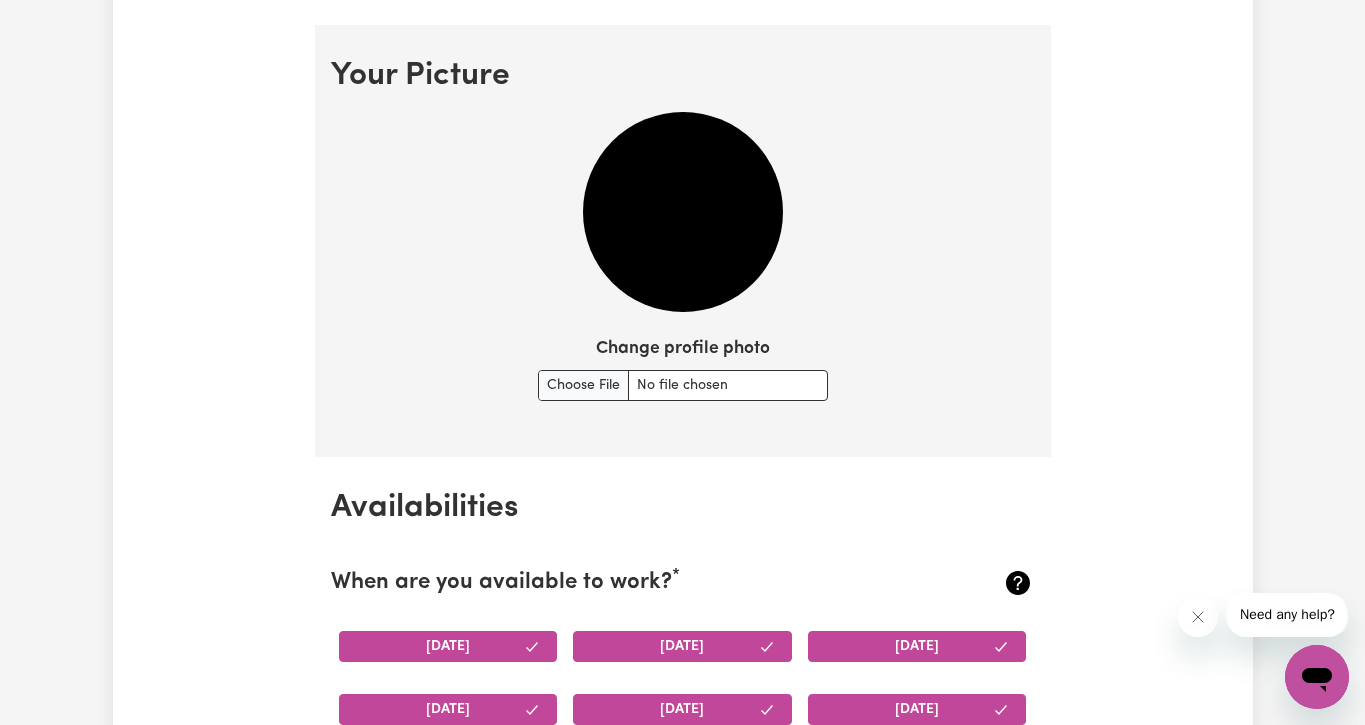 click at bounding box center (683, 212) 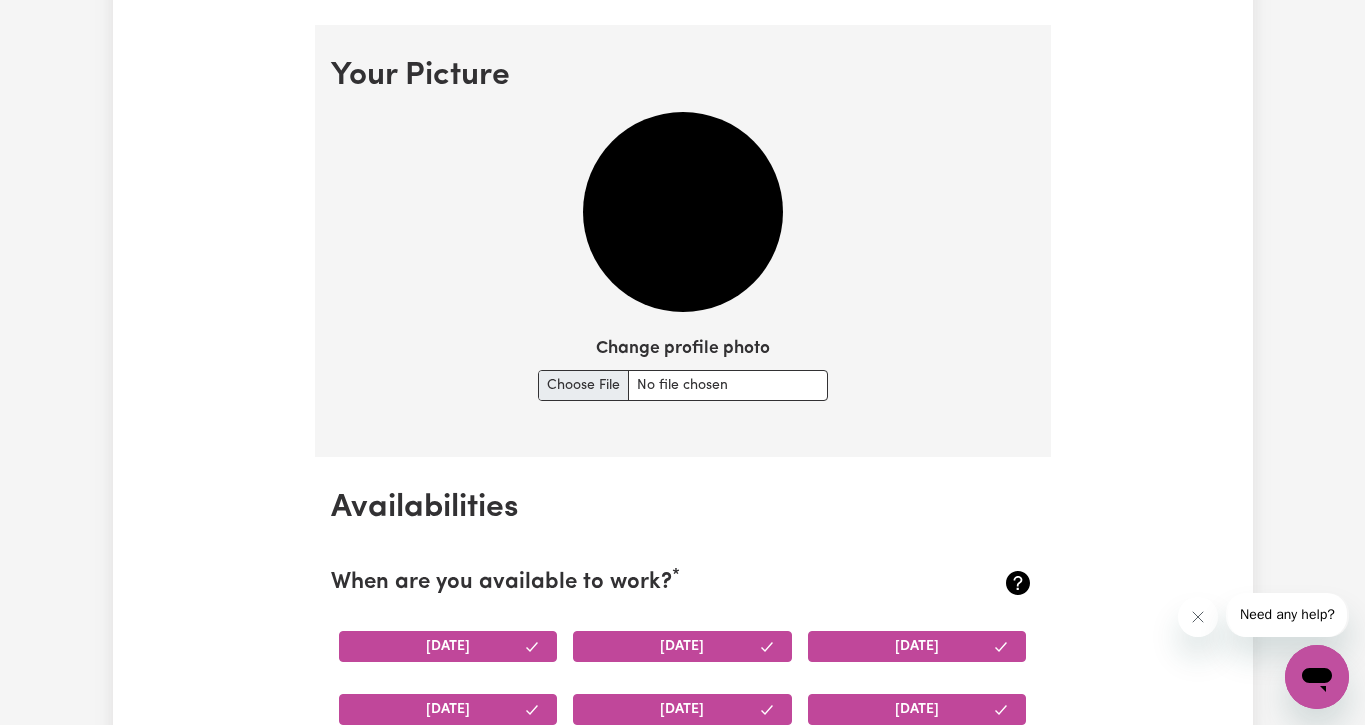 click on "Change profile photo" at bounding box center [683, 385] 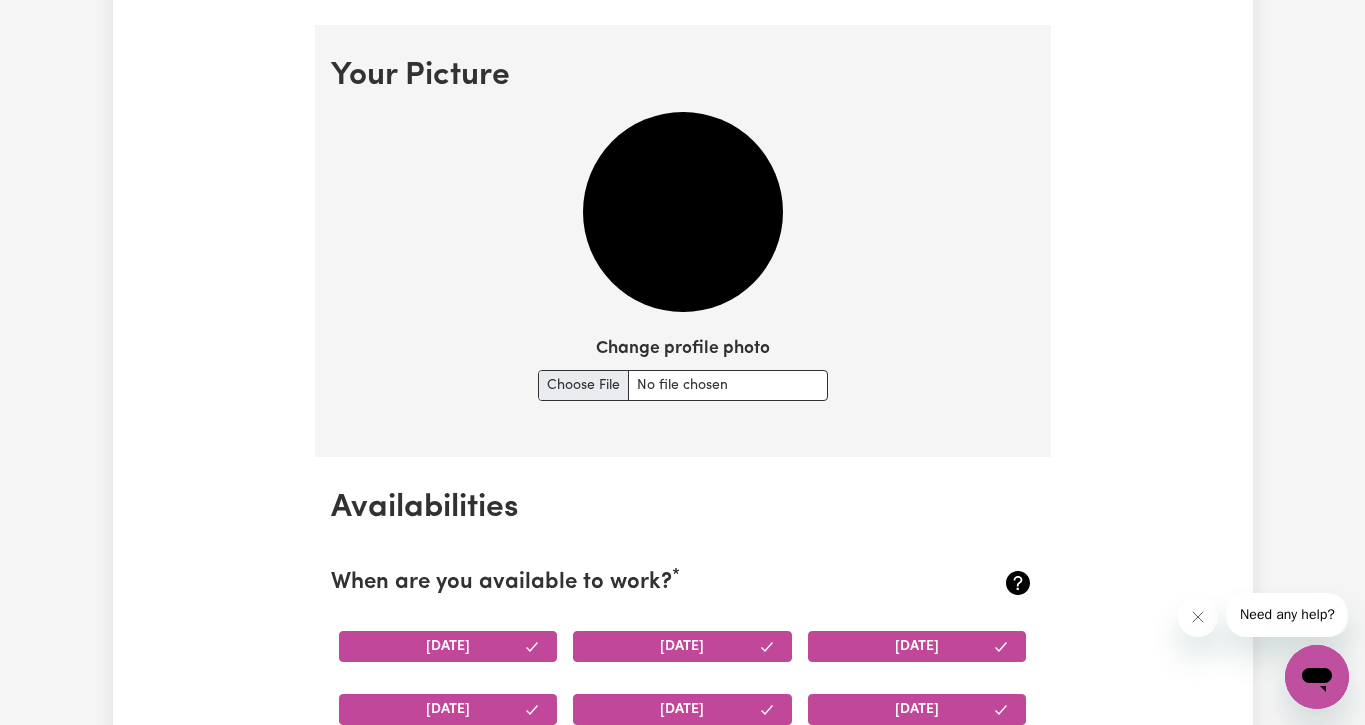 type on "C:\fakepath\IMG_1429.PNG" 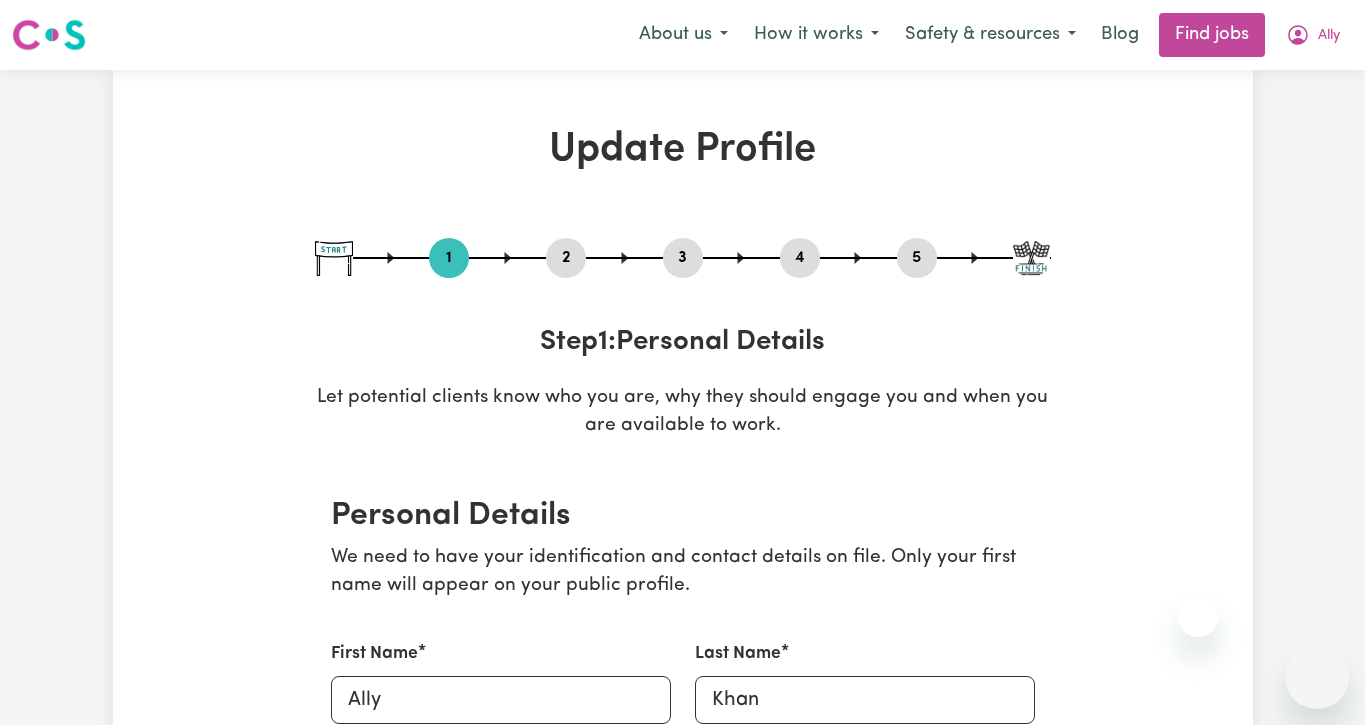 select on "[DEMOGRAPHIC_DATA]" 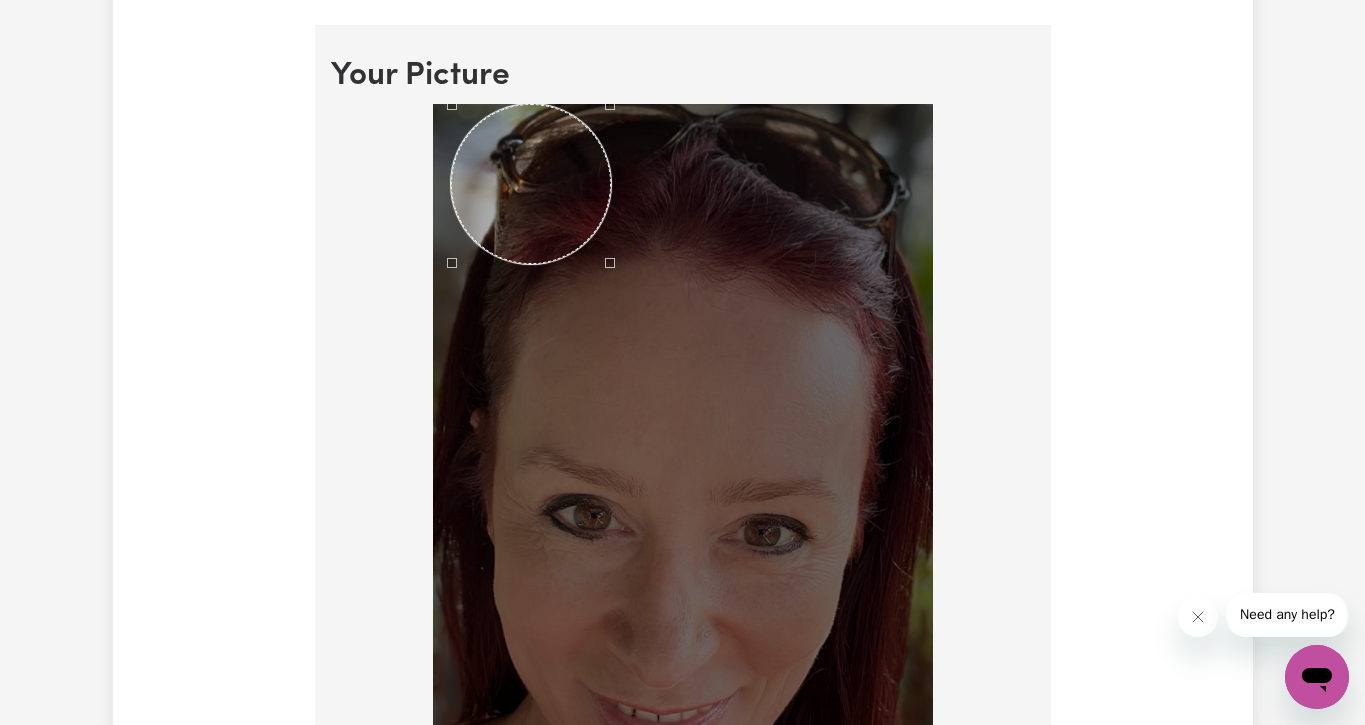 scroll, scrollTop: 0, scrollLeft: 0, axis: both 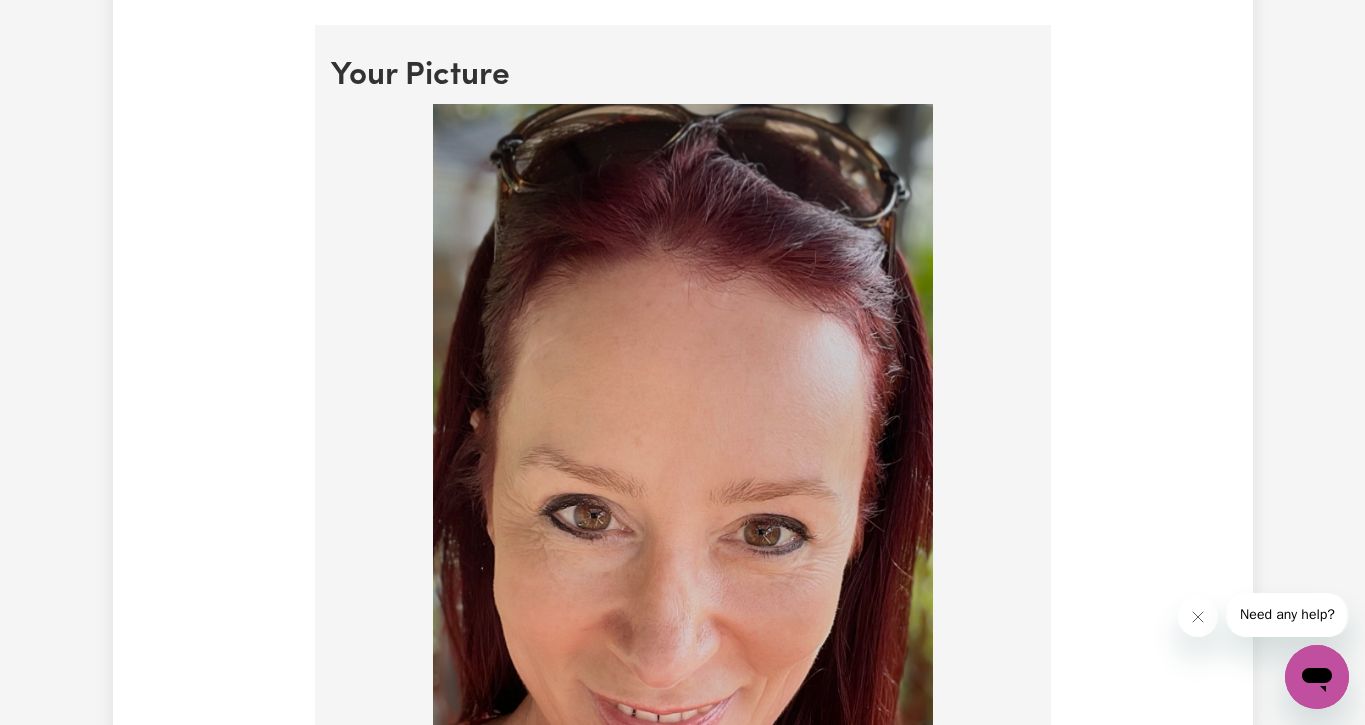 click at bounding box center [683, 646] 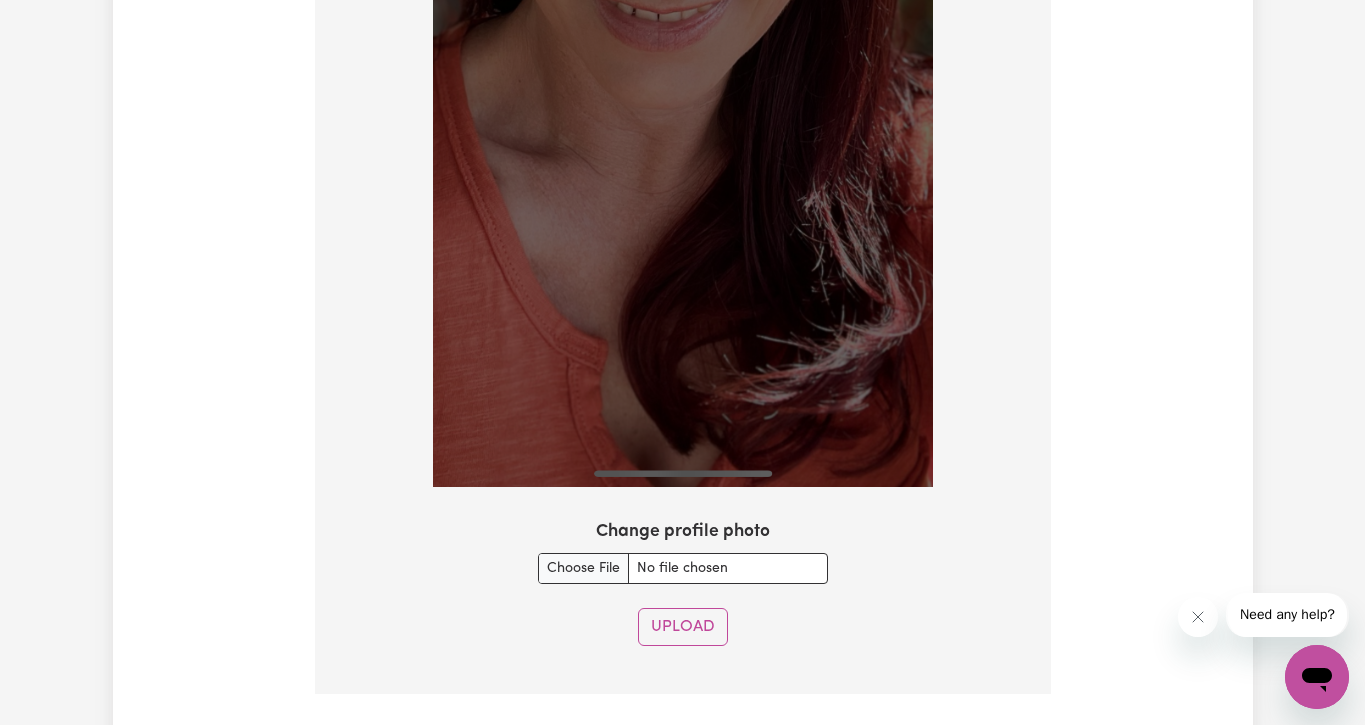 scroll, scrollTop: 2110, scrollLeft: 0, axis: vertical 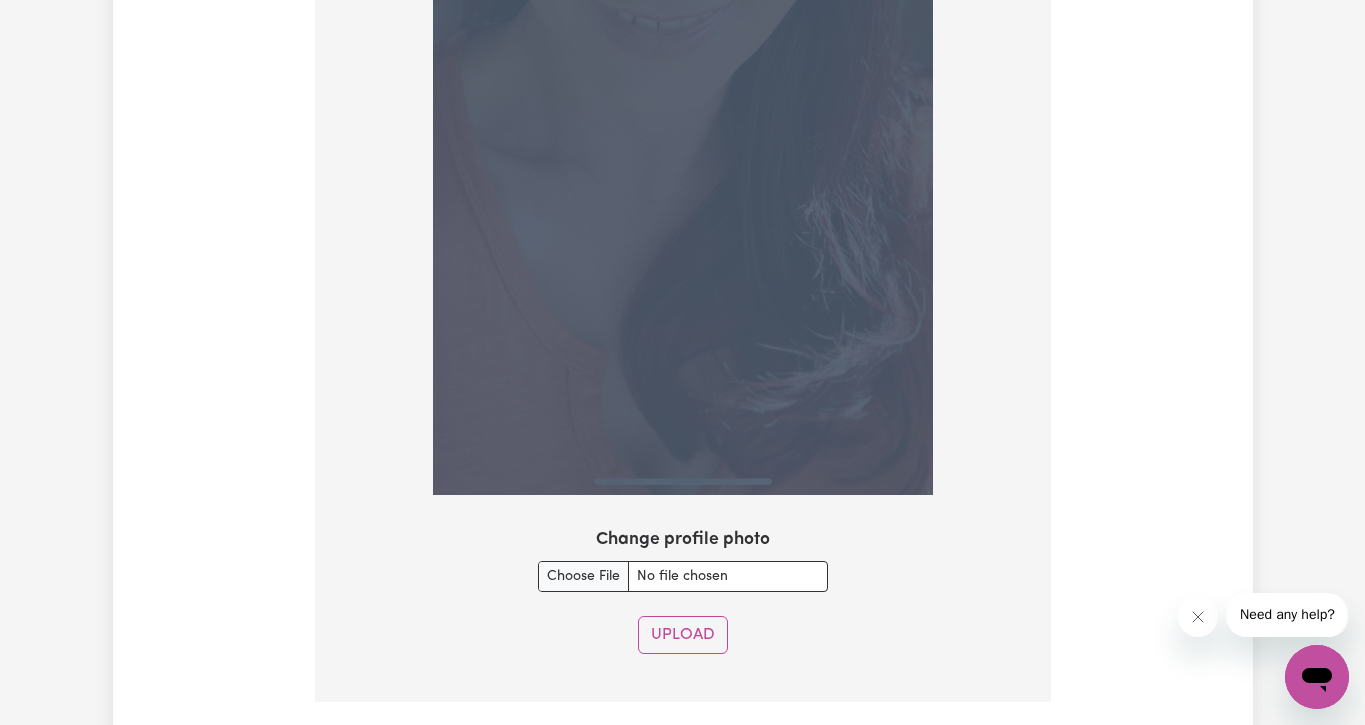 drag, startPoint x: 933, startPoint y: 490, endPoint x: 797, endPoint y: 315, distance: 221.63258 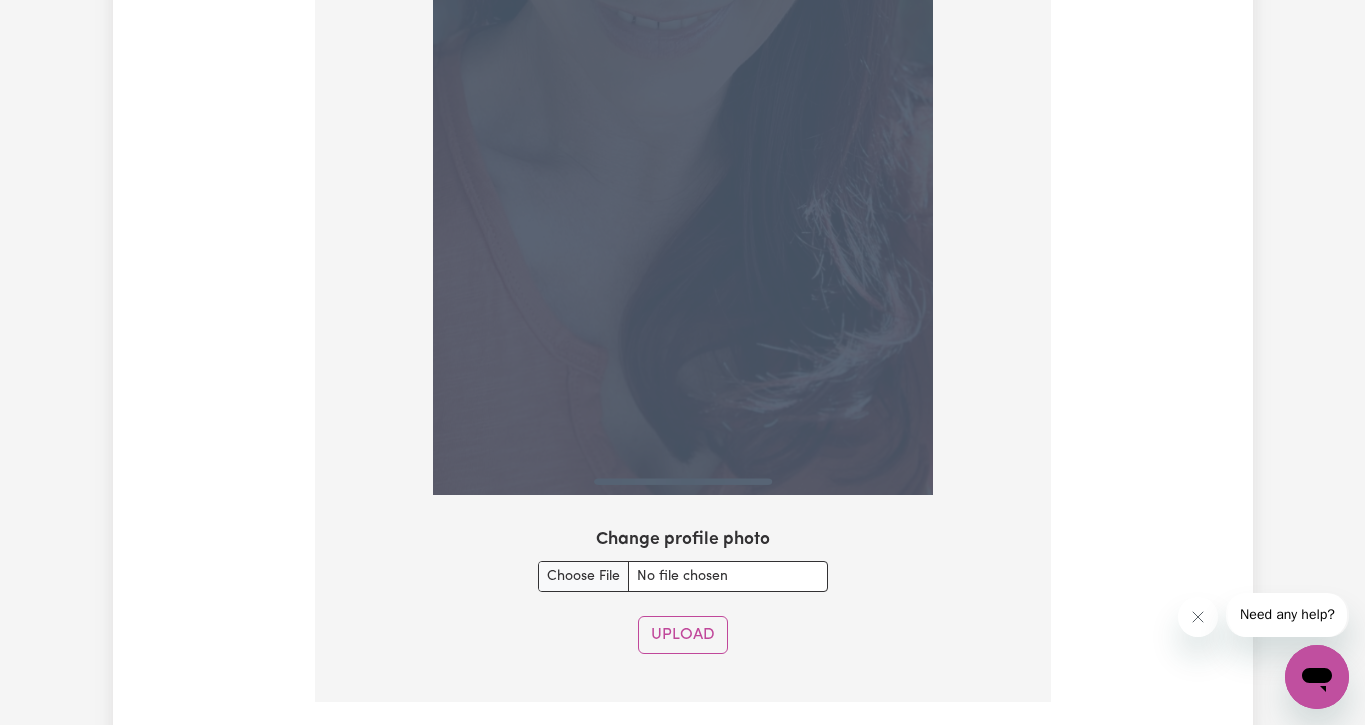 click at bounding box center [683, -43] 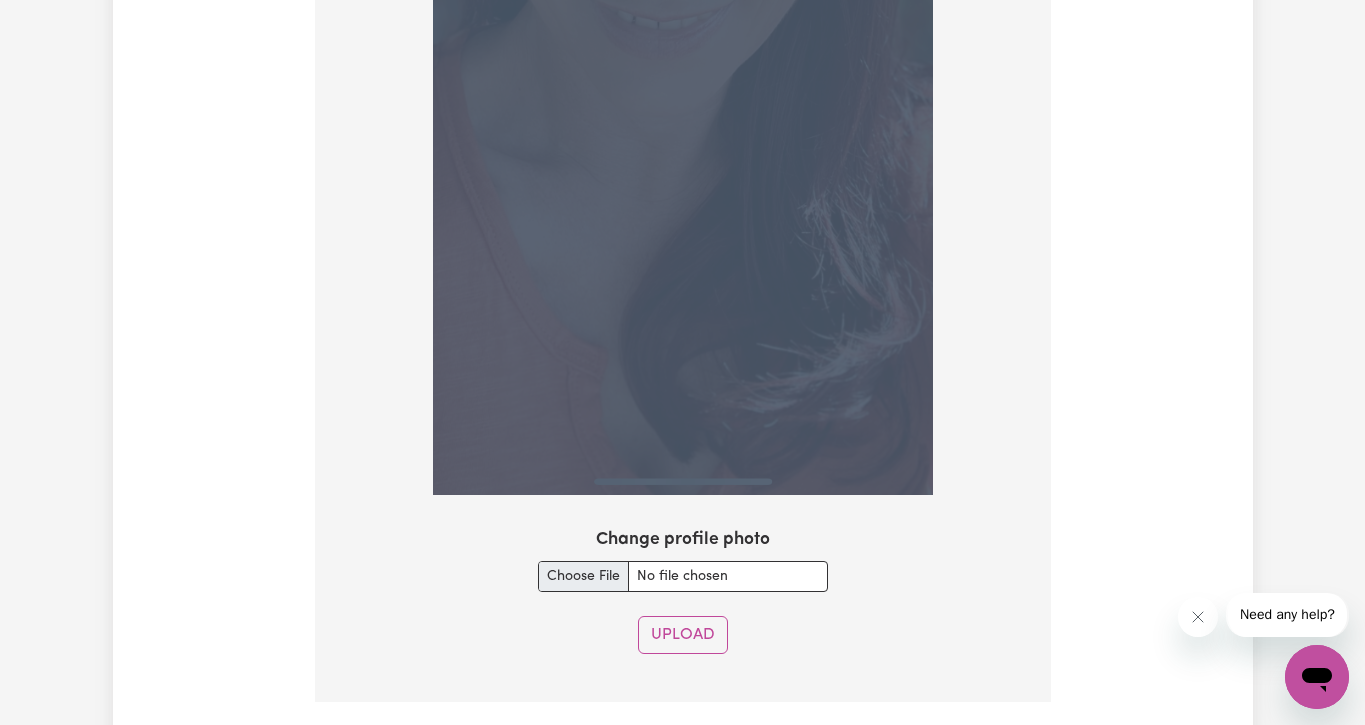 click on "Change profile photo" at bounding box center [683, 576] 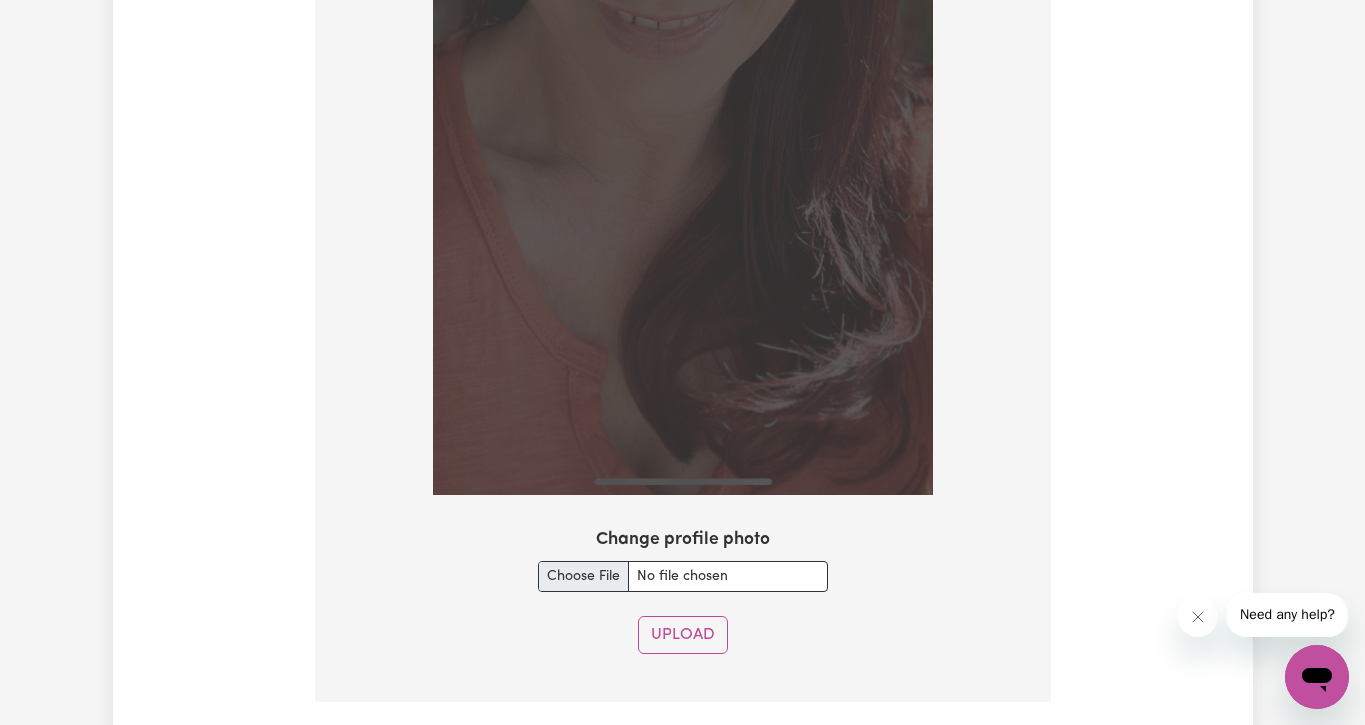 type on "C:\fakepath\IMG_1330.jpg" 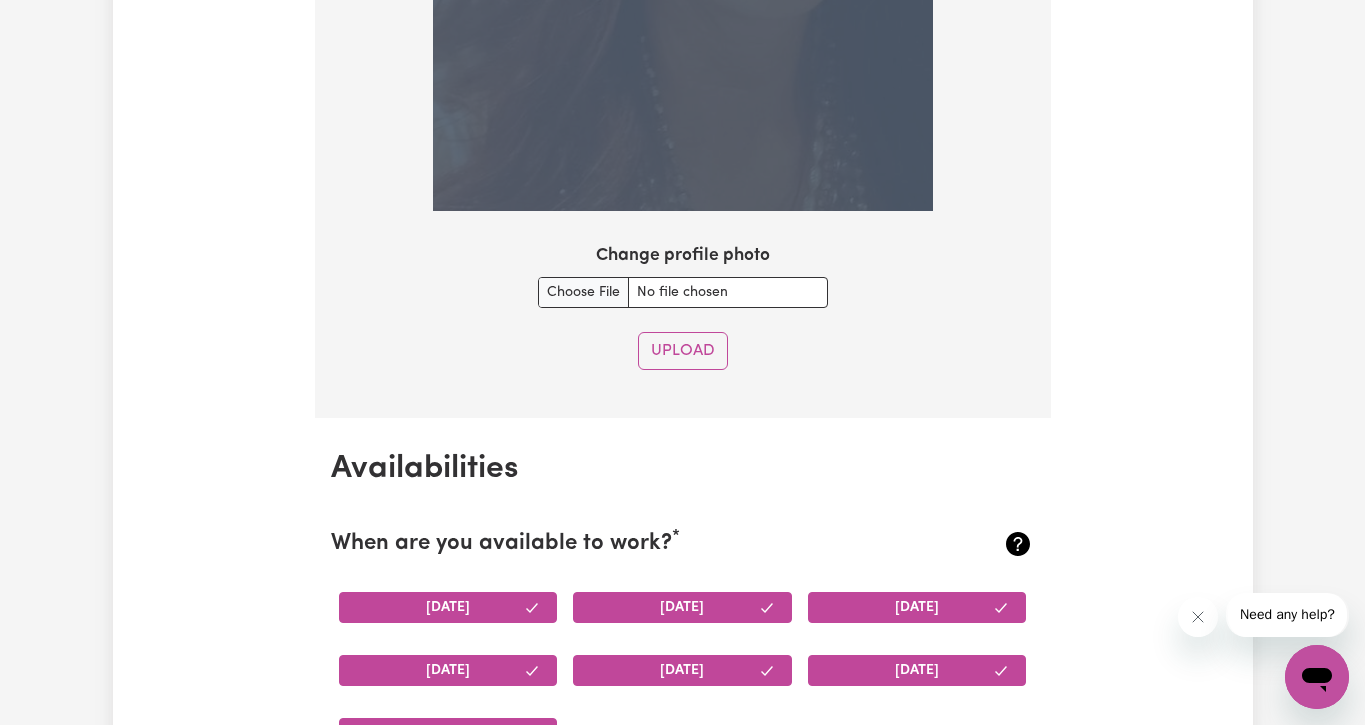 scroll, scrollTop: 2005, scrollLeft: 0, axis: vertical 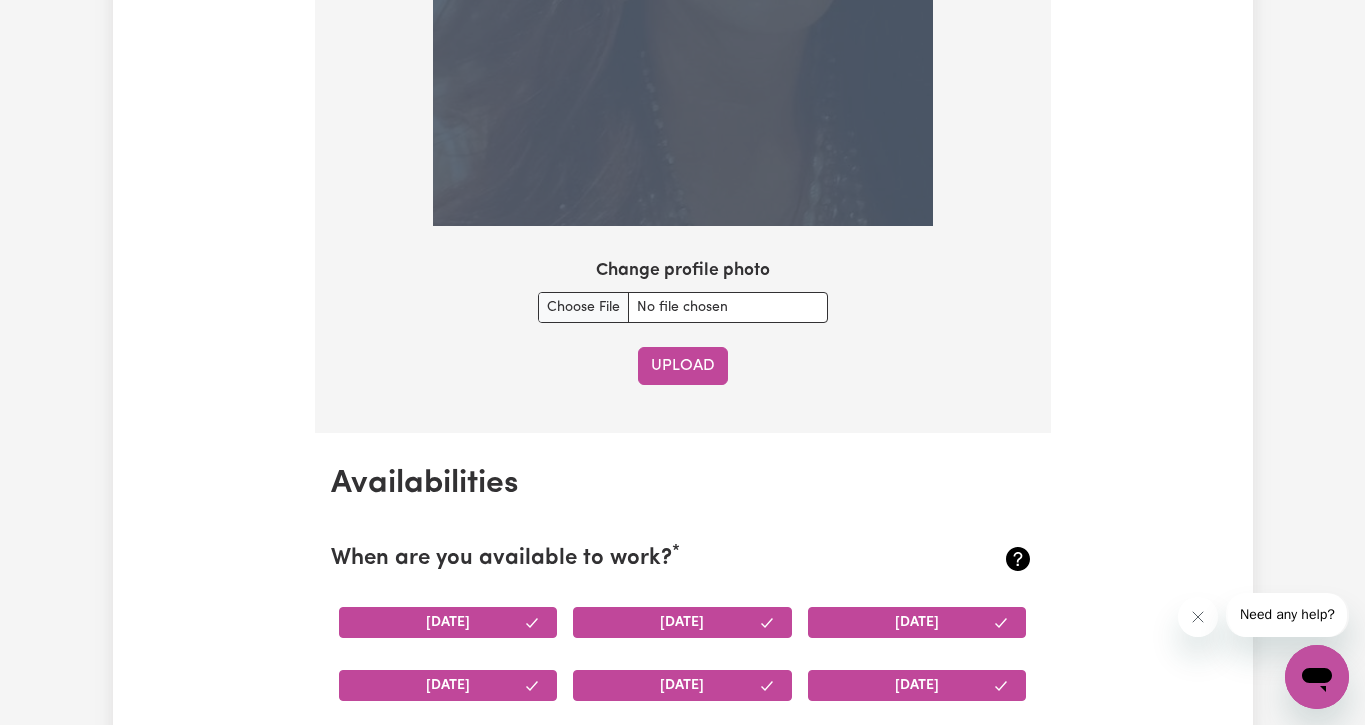 click on "Upload" at bounding box center [683, 366] 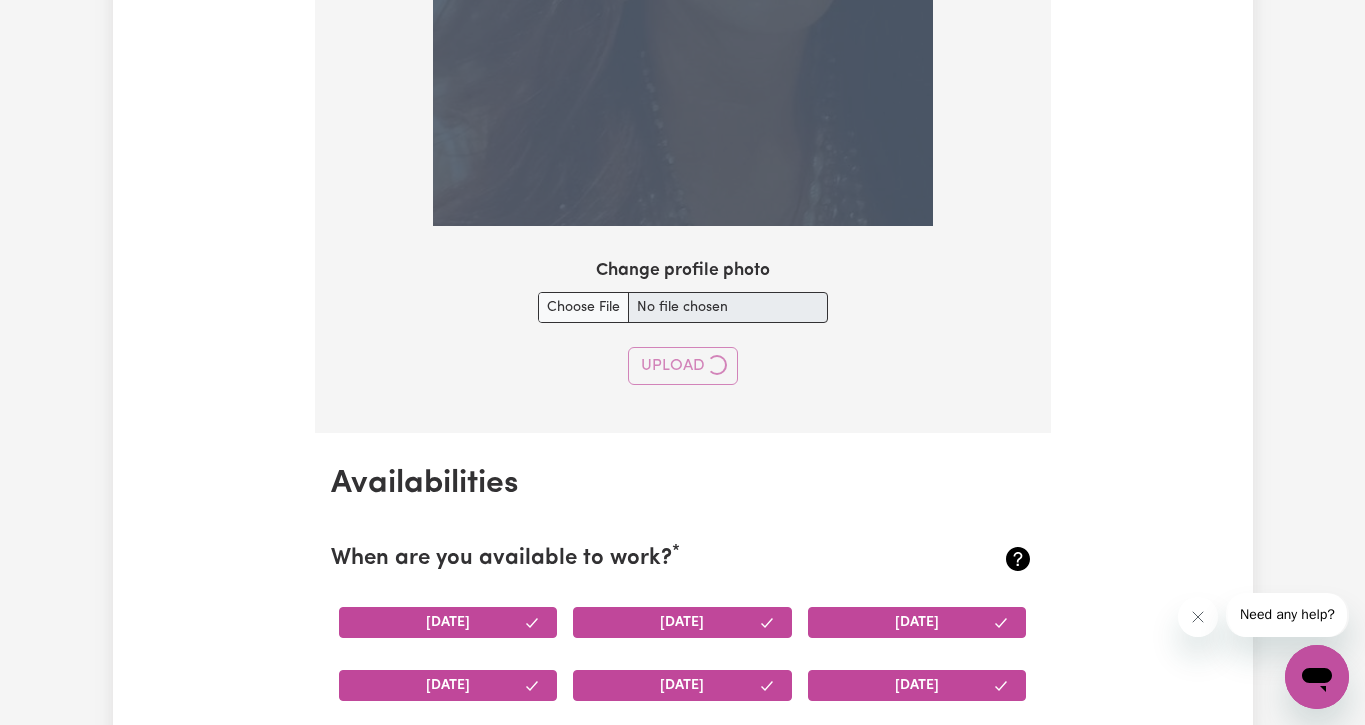 type 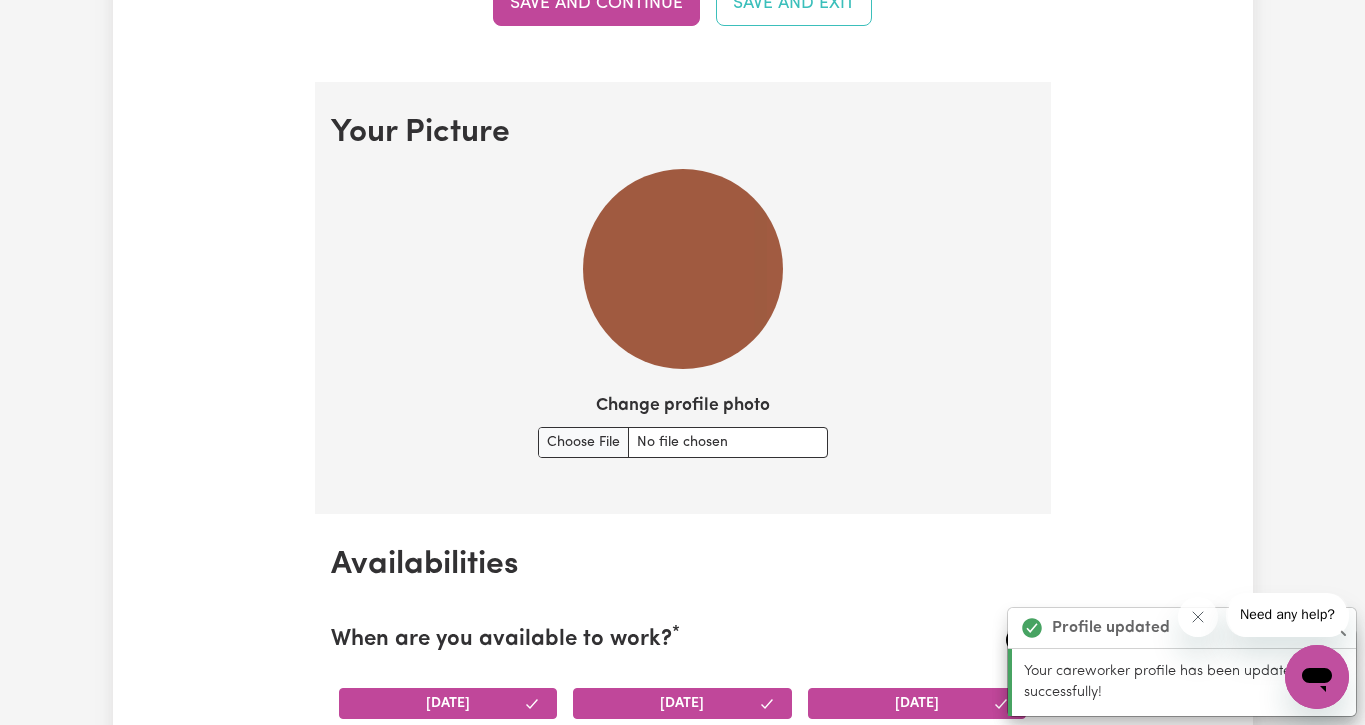 scroll, scrollTop: 1349, scrollLeft: 0, axis: vertical 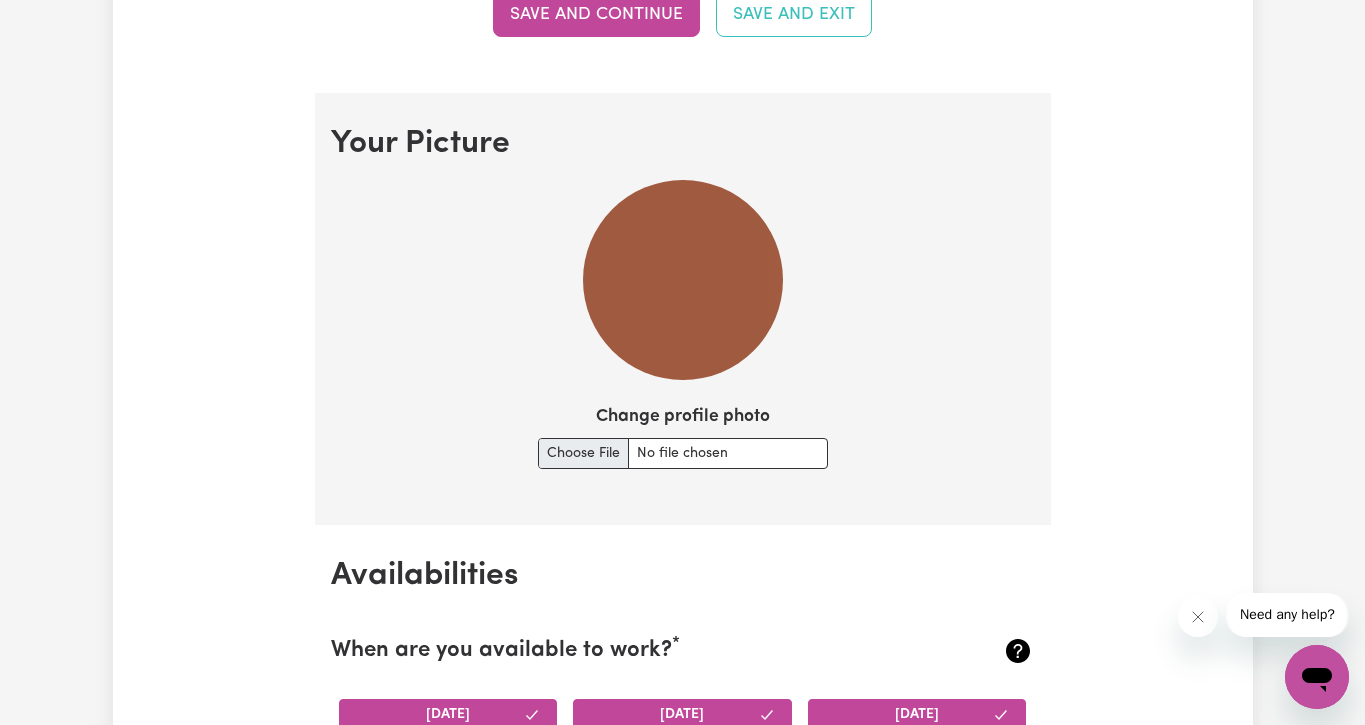 click on "Change profile photo" at bounding box center (683, 453) 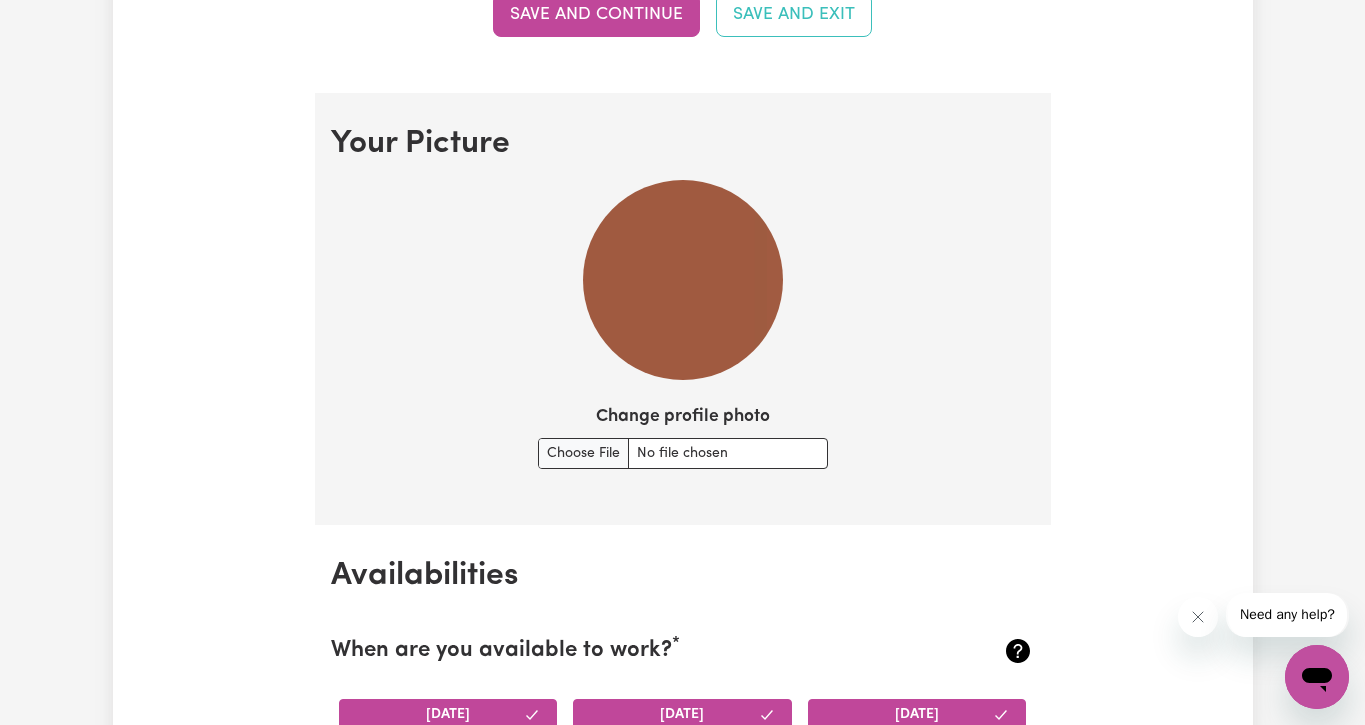 click at bounding box center (683, 280) 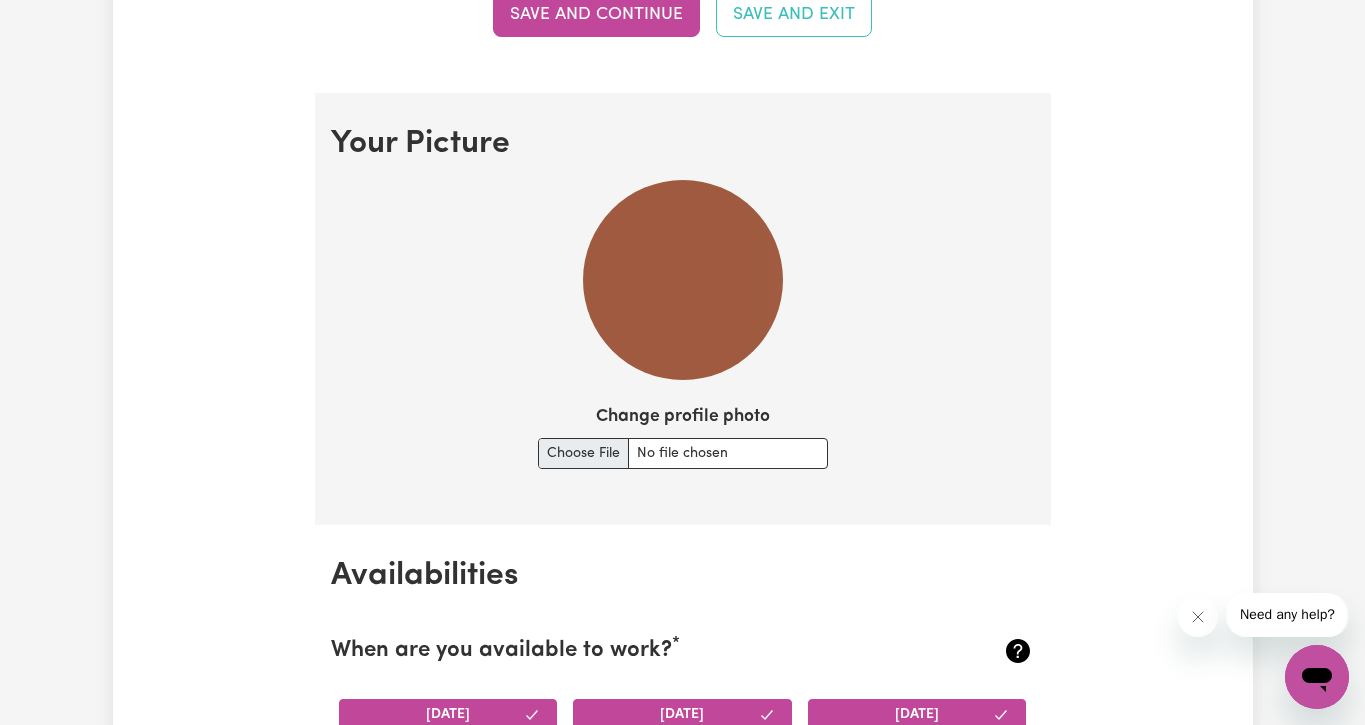click on "Change profile photo" at bounding box center (683, 453) 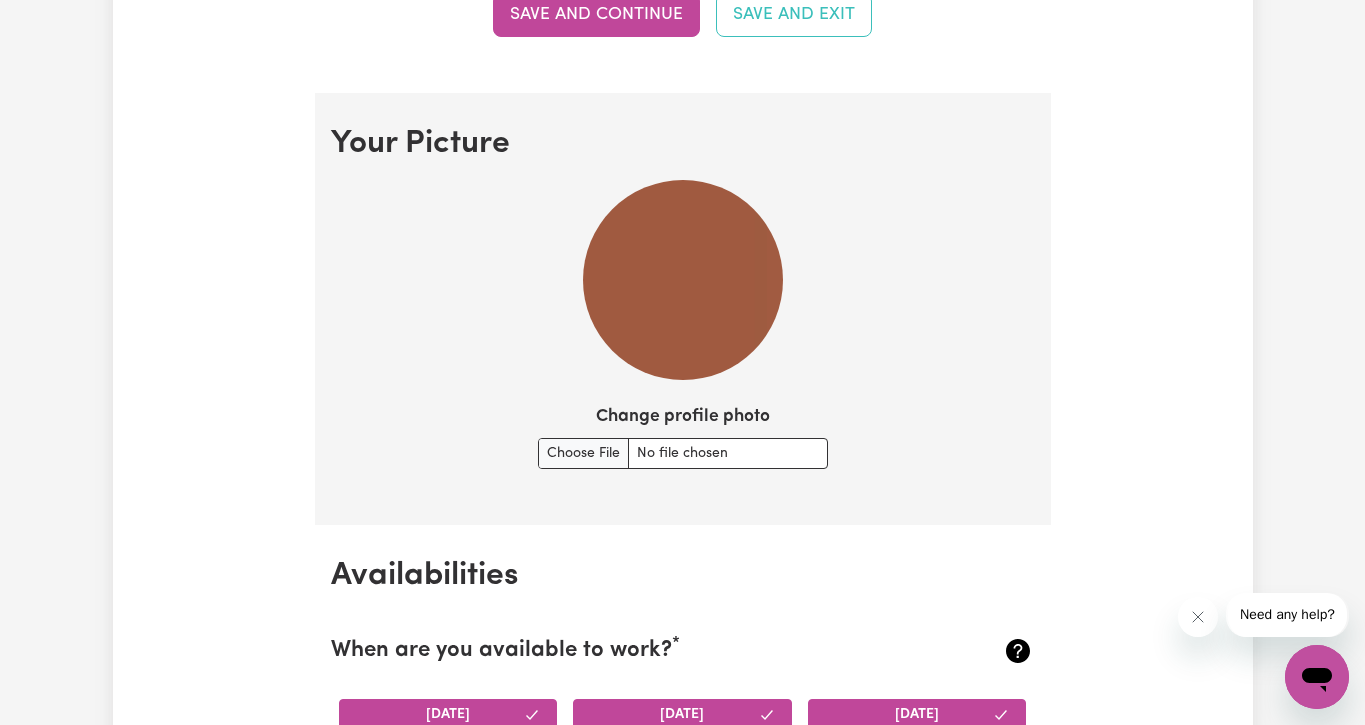 click at bounding box center (683, 280) 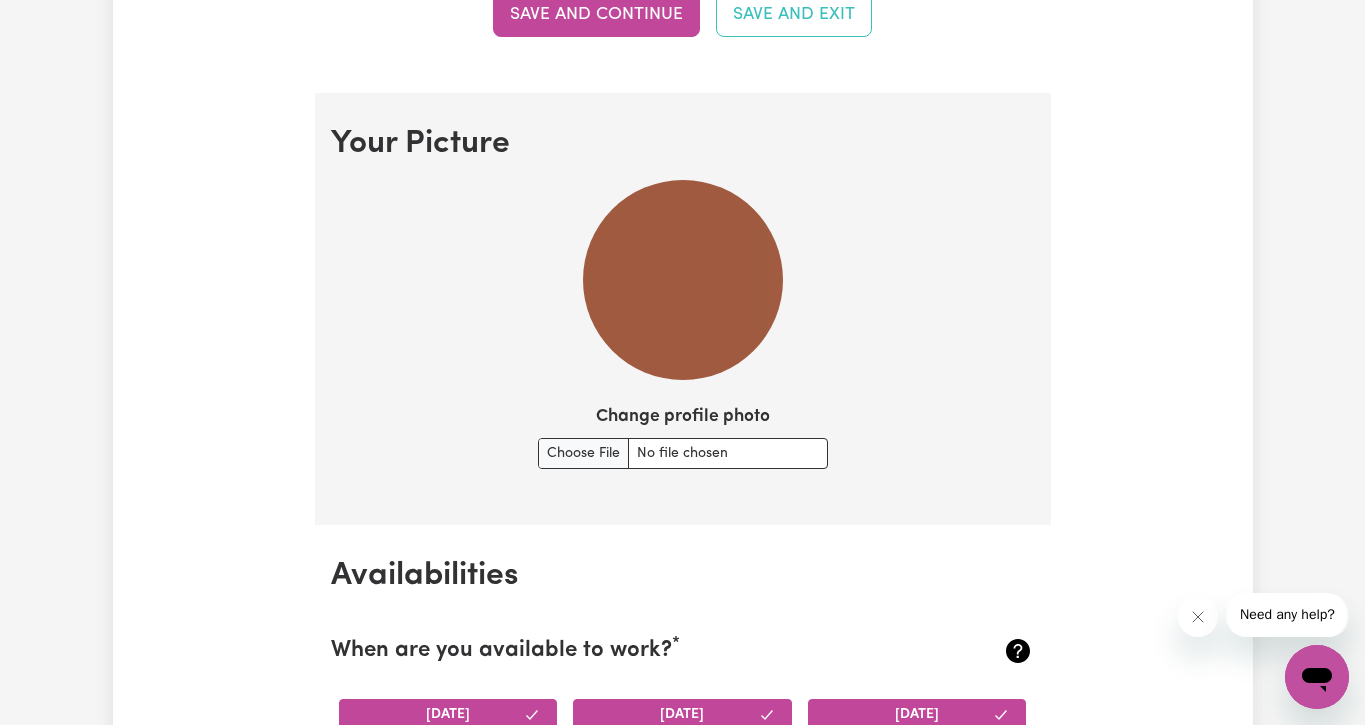 click at bounding box center [683, 280] 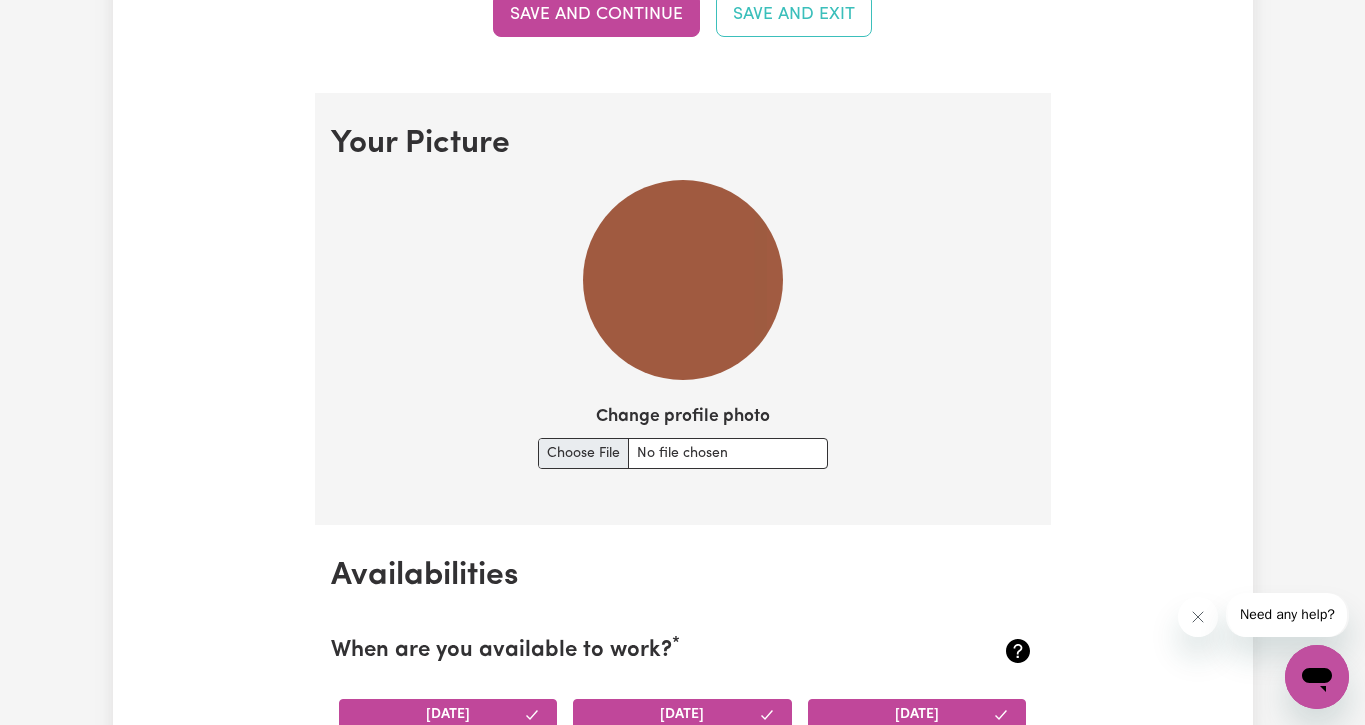 click on "Change profile photo" at bounding box center (683, 453) 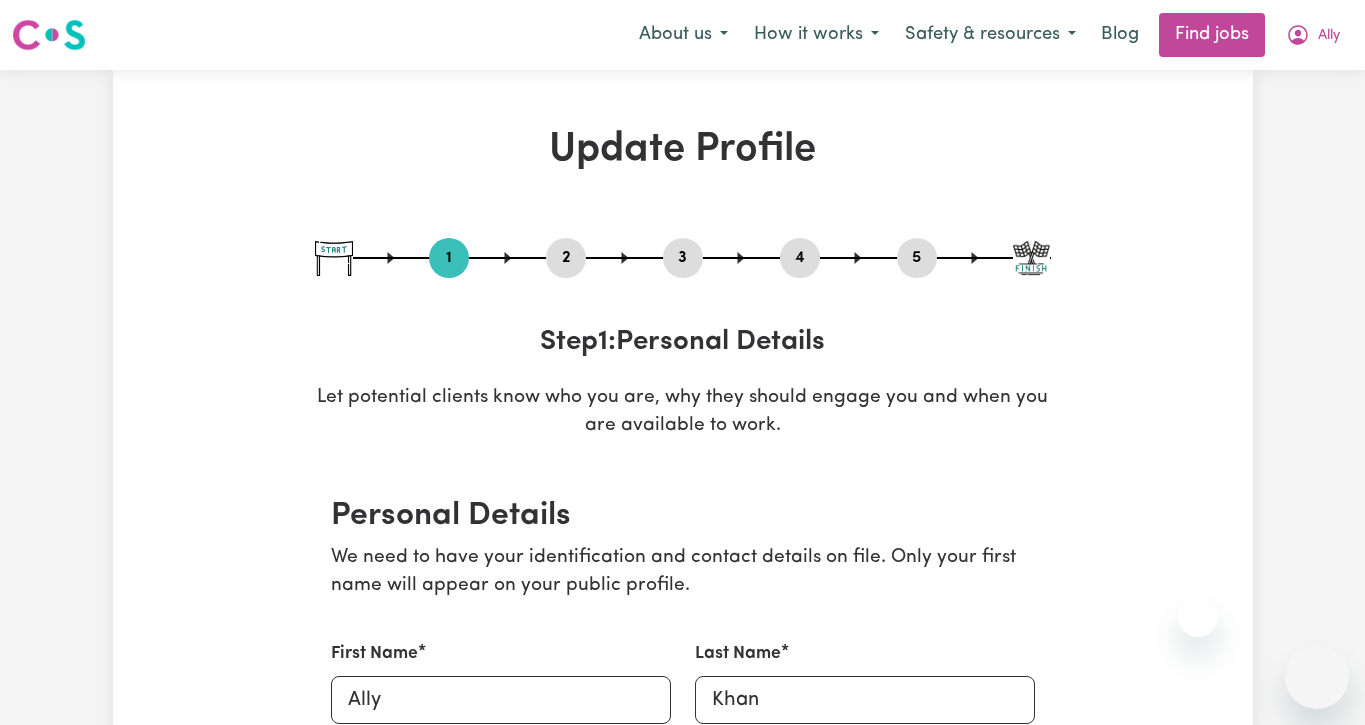 select on "[DEMOGRAPHIC_DATA]" 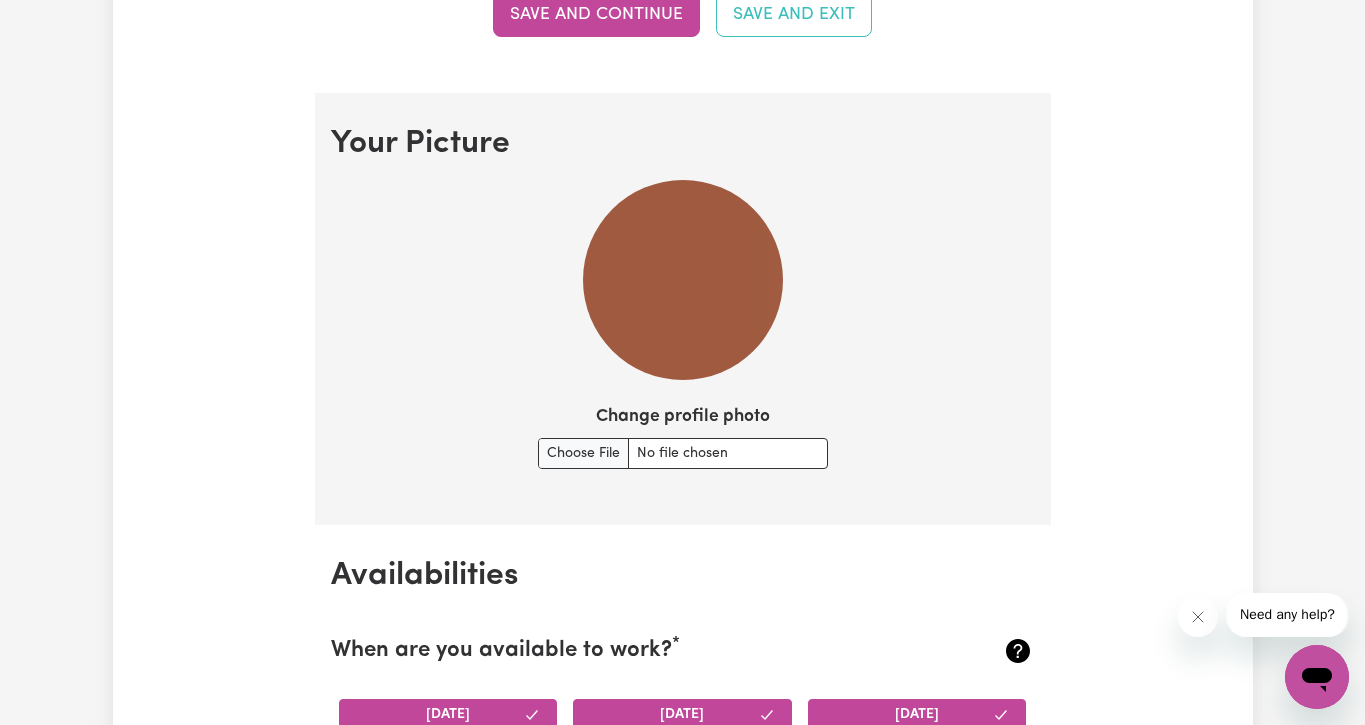 scroll, scrollTop: 0, scrollLeft: 0, axis: both 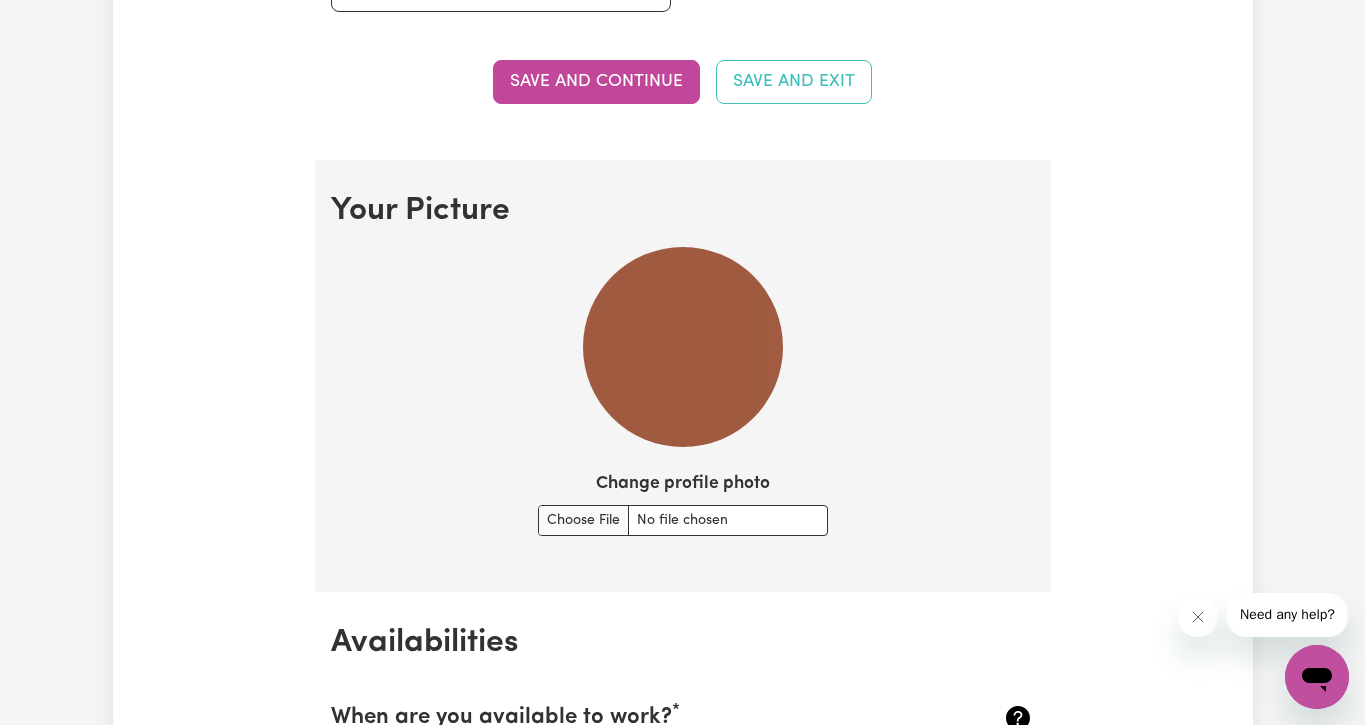 click at bounding box center (683, 347) 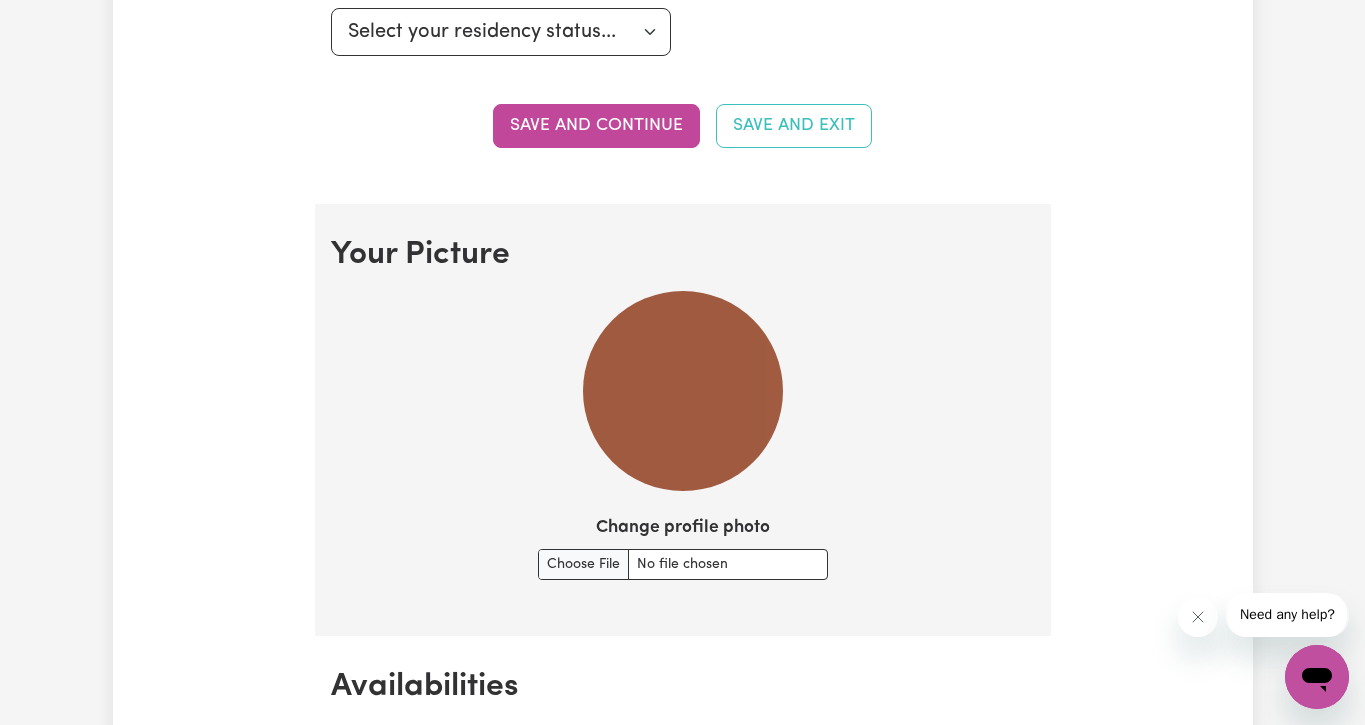 scroll, scrollTop: 1233, scrollLeft: 0, axis: vertical 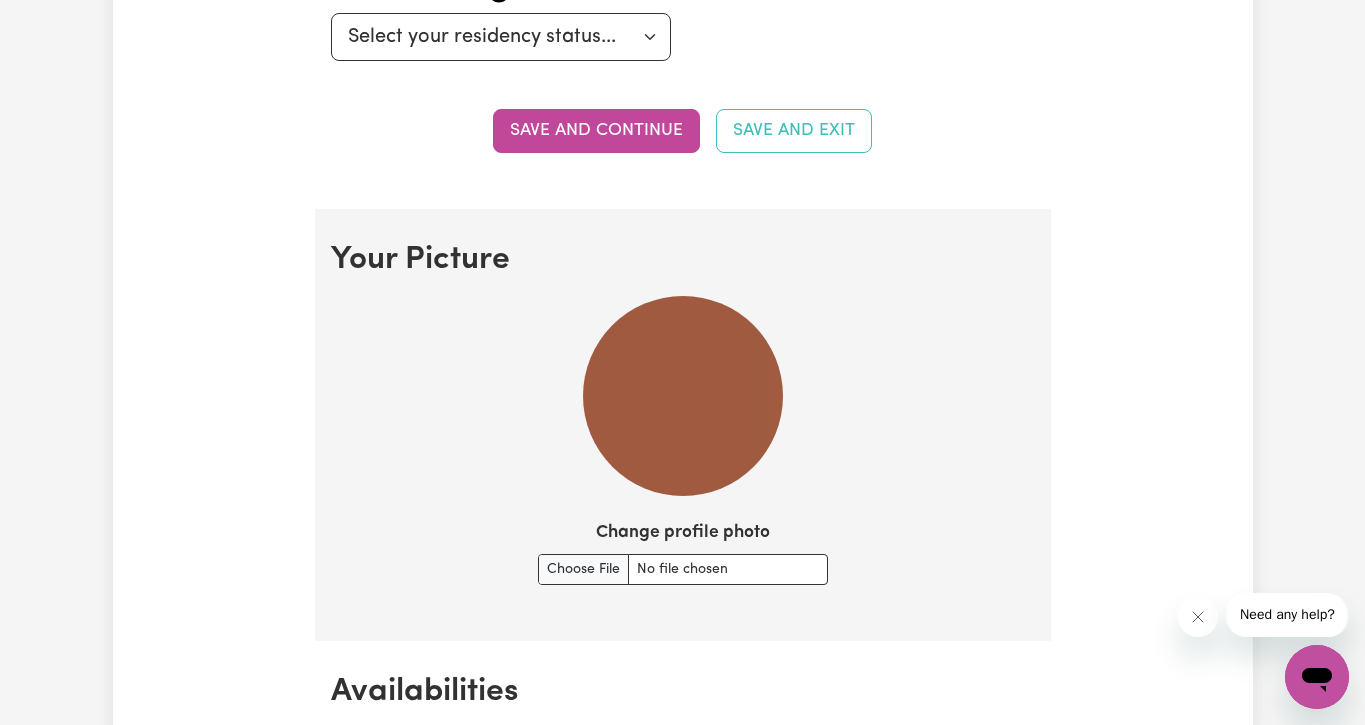 click at bounding box center [683, 396] 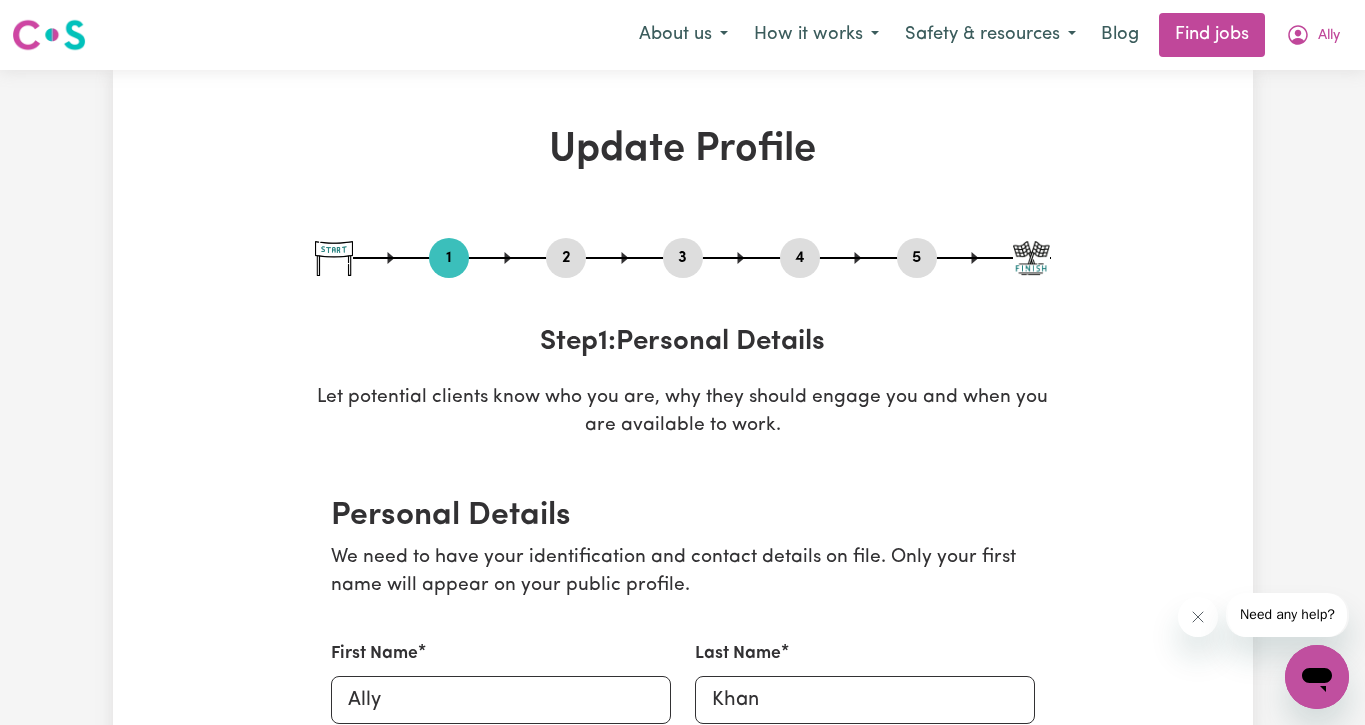 scroll, scrollTop: 0, scrollLeft: 0, axis: both 